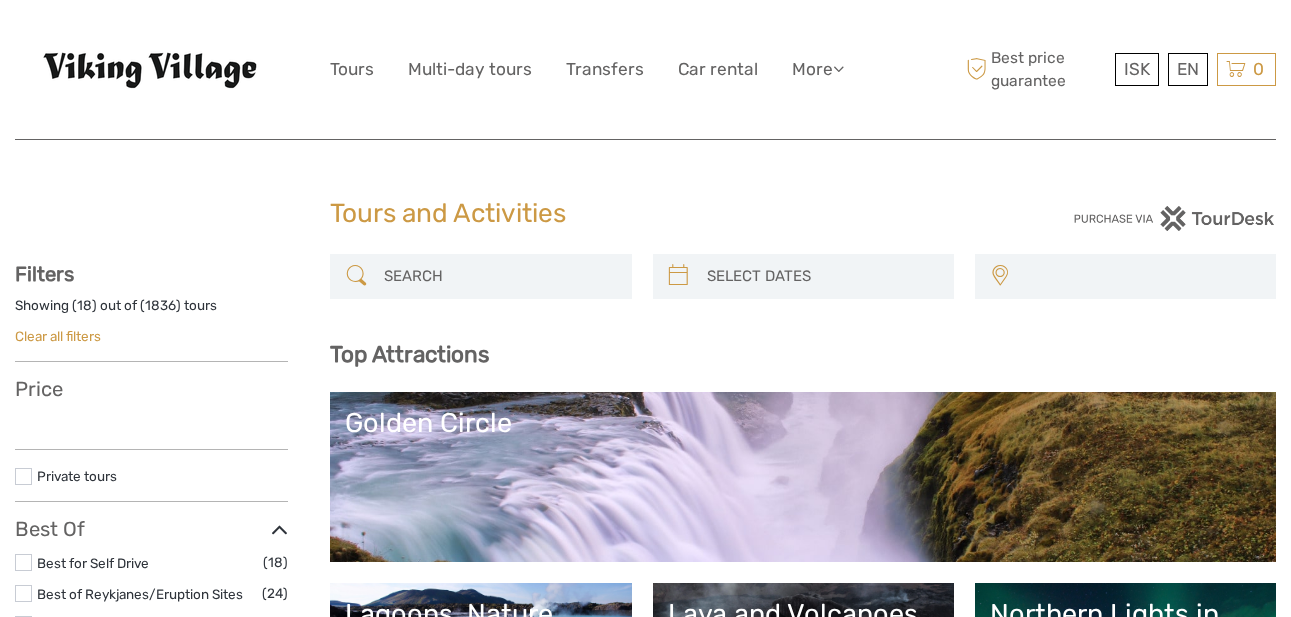 select 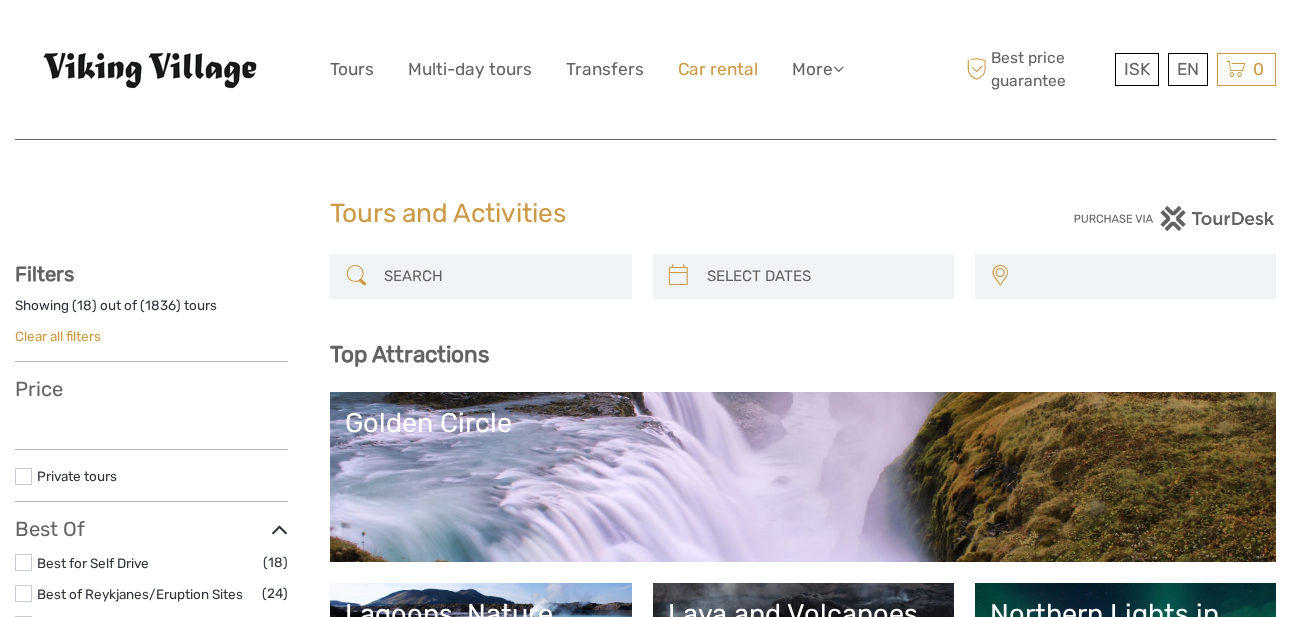 select 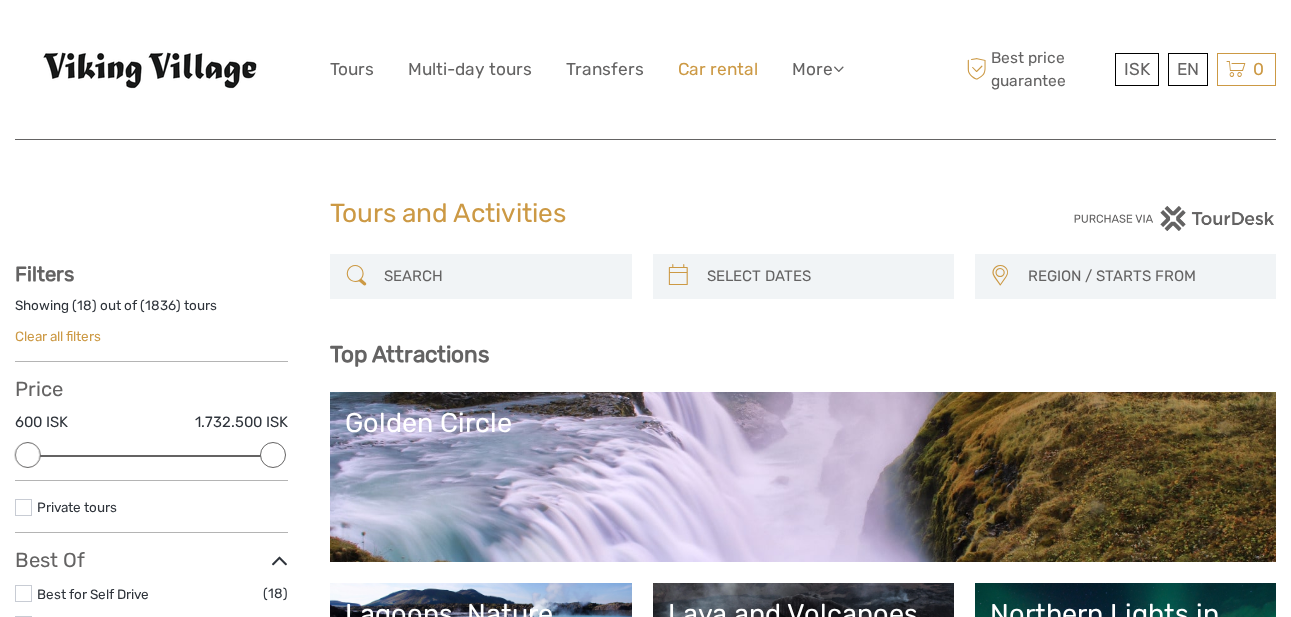 click on "Car rental" at bounding box center (718, 69) 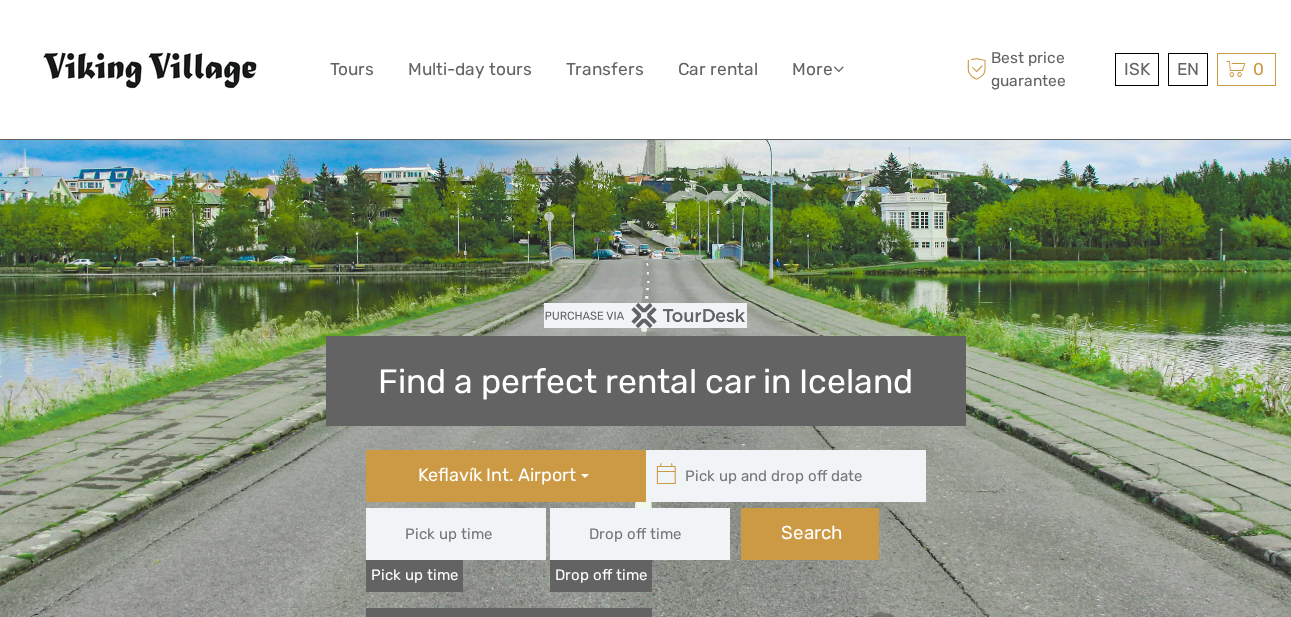 scroll, scrollTop: 0, scrollLeft: 0, axis: both 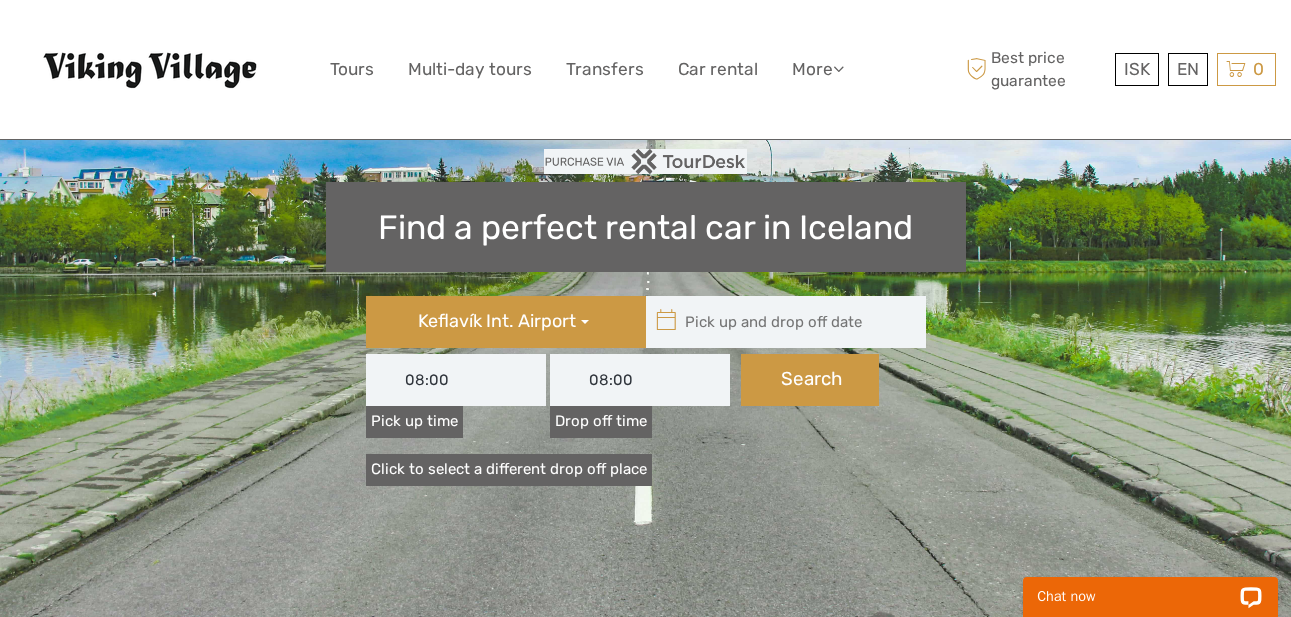 click on "08:00" at bounding box center (456, 380) 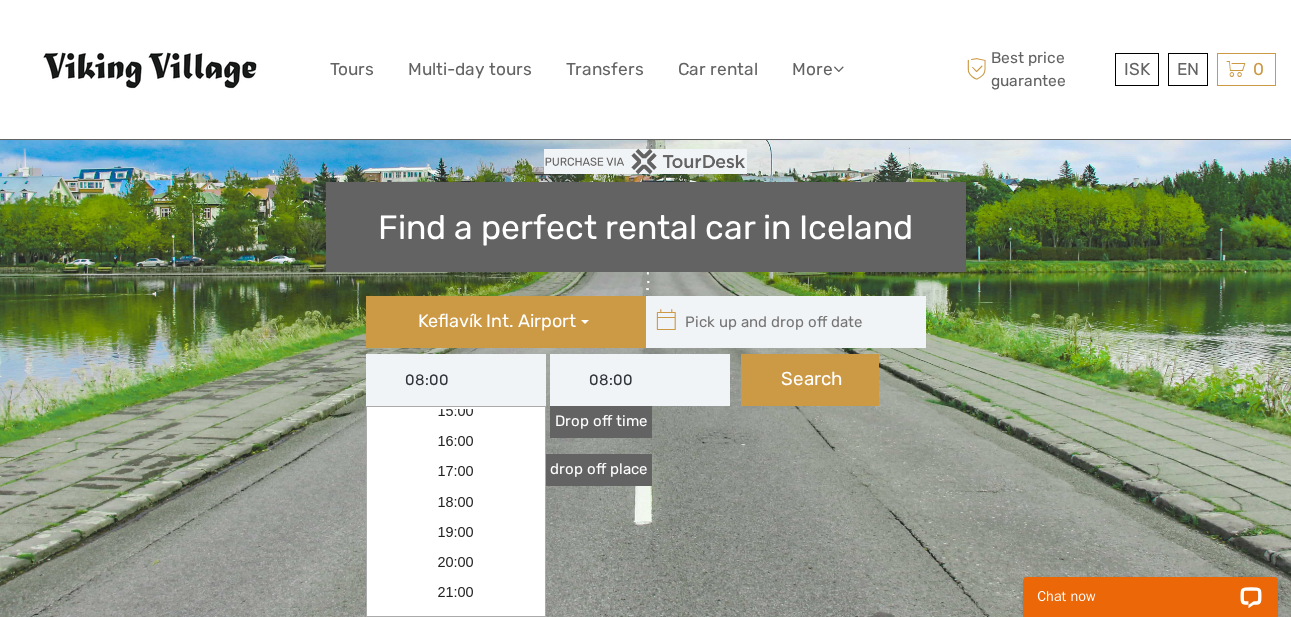 scroll, scrollTop: 310, scrollLeft: 0, axis: vertical 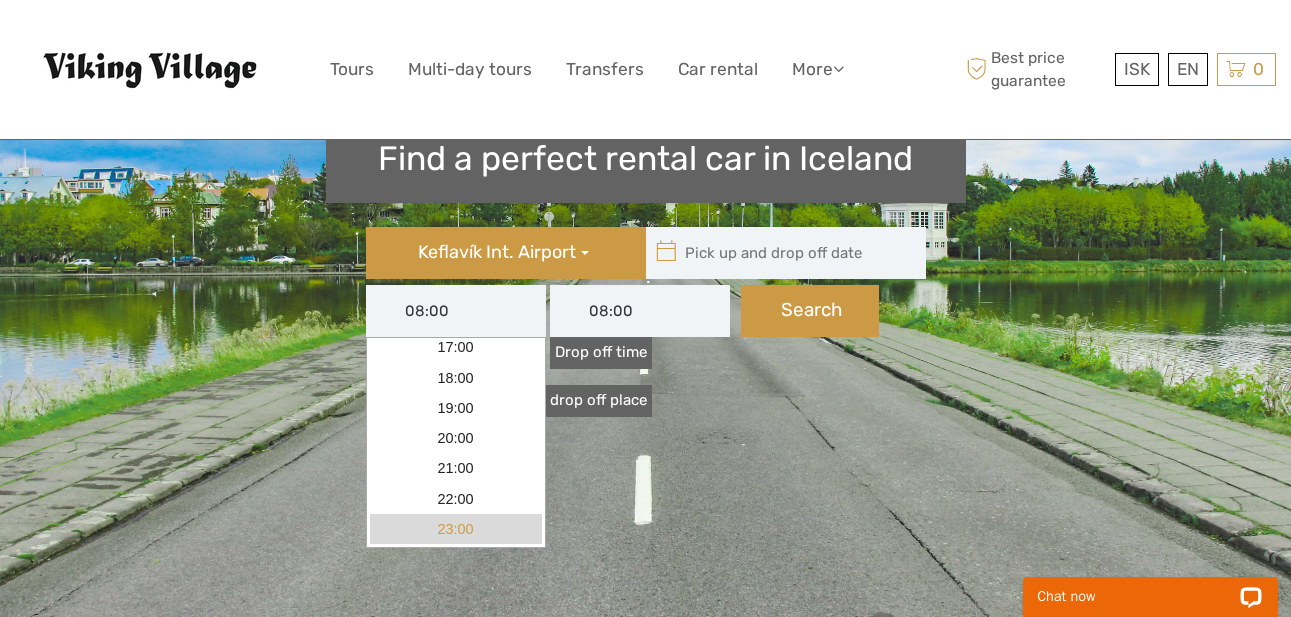 click on "23:00" at bounding box center (456, 529) 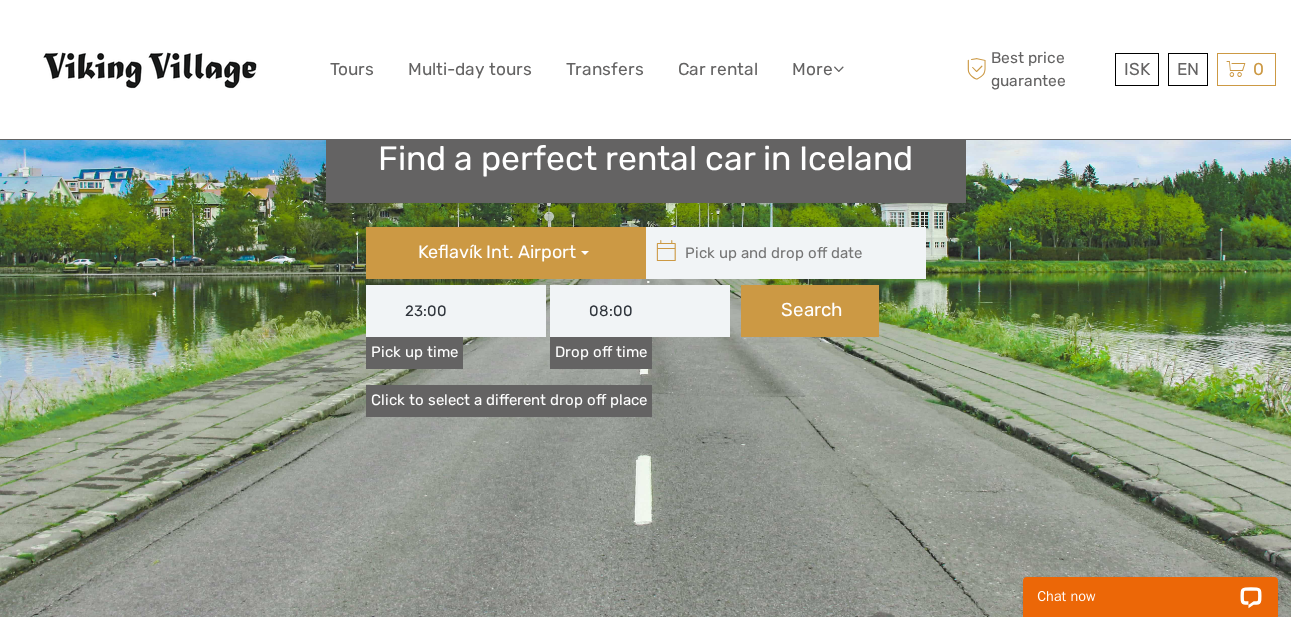 click on "08:00" at bounding box center (640, 311) 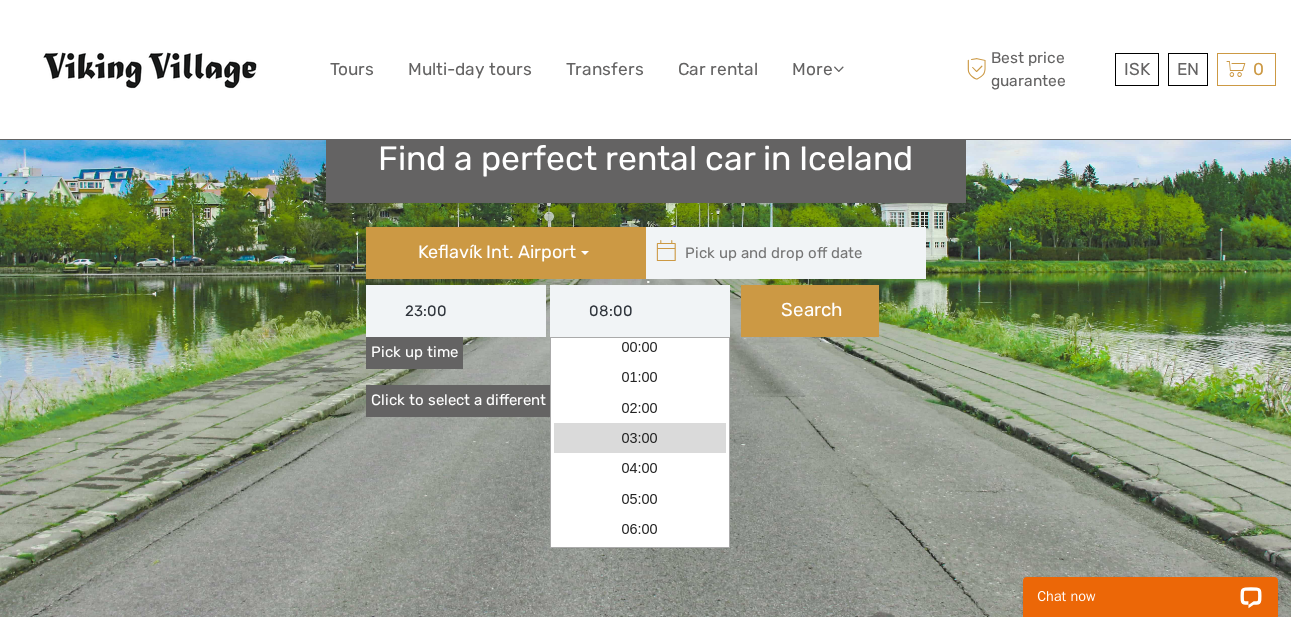 scroll, scrollTop: 0, scrollLeft: 0, axis: both 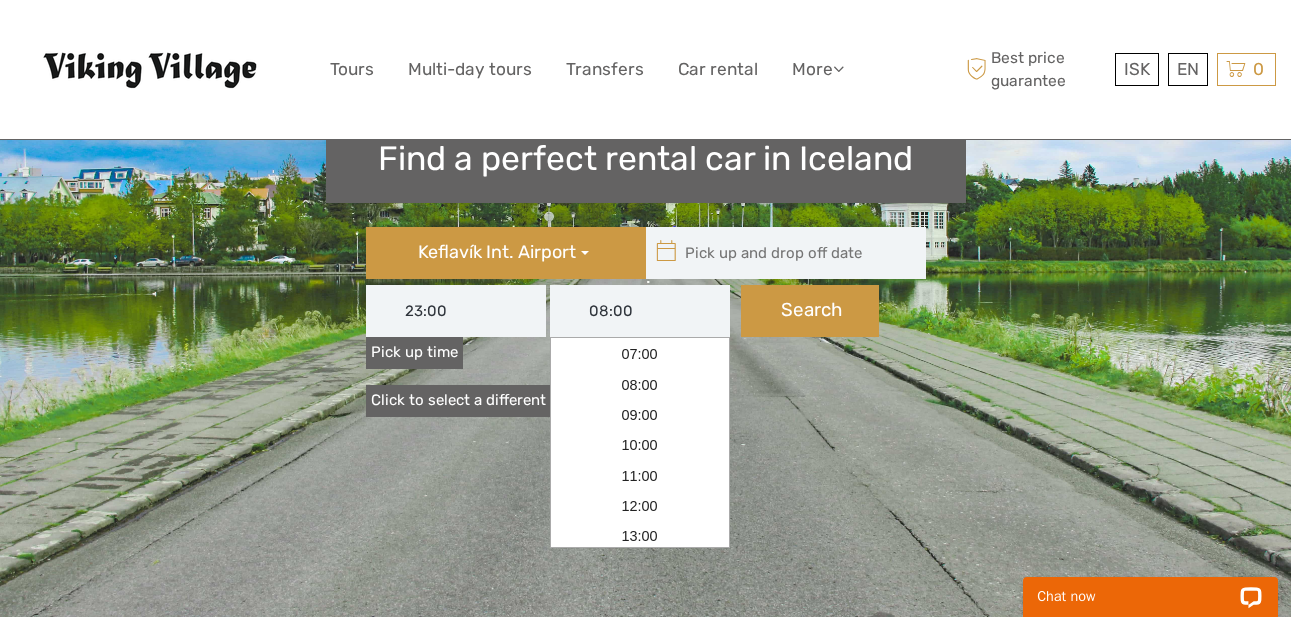 type on "07/08/2025" 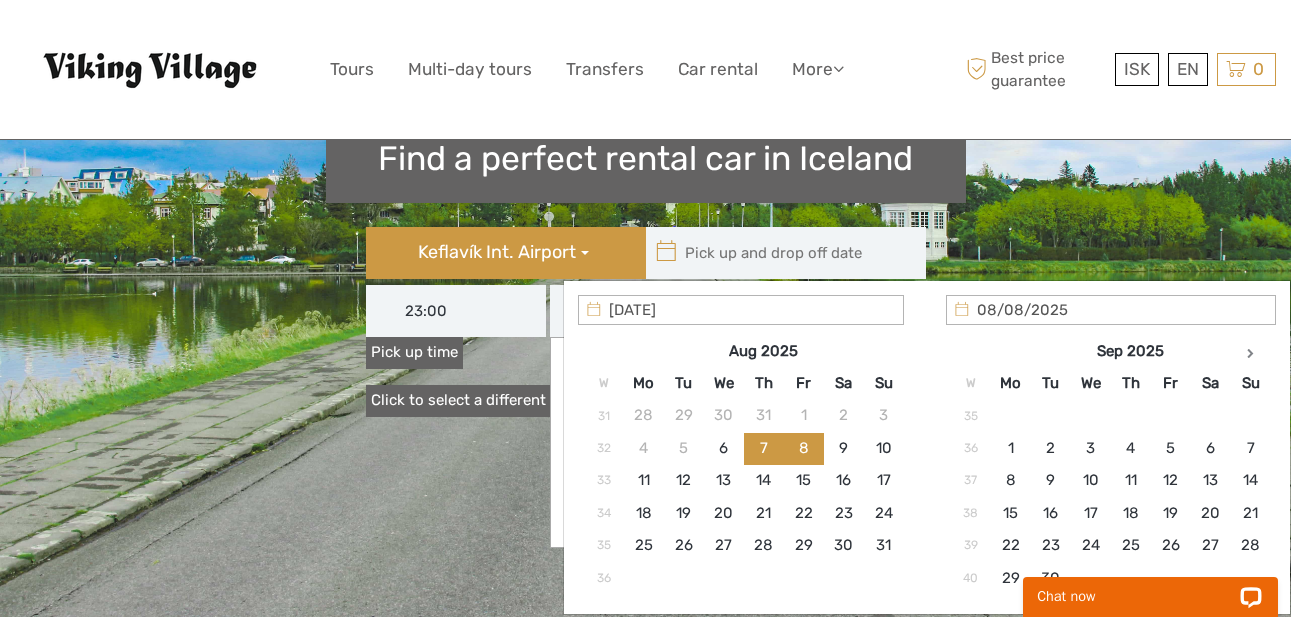 click at bounding box center (781, 253) 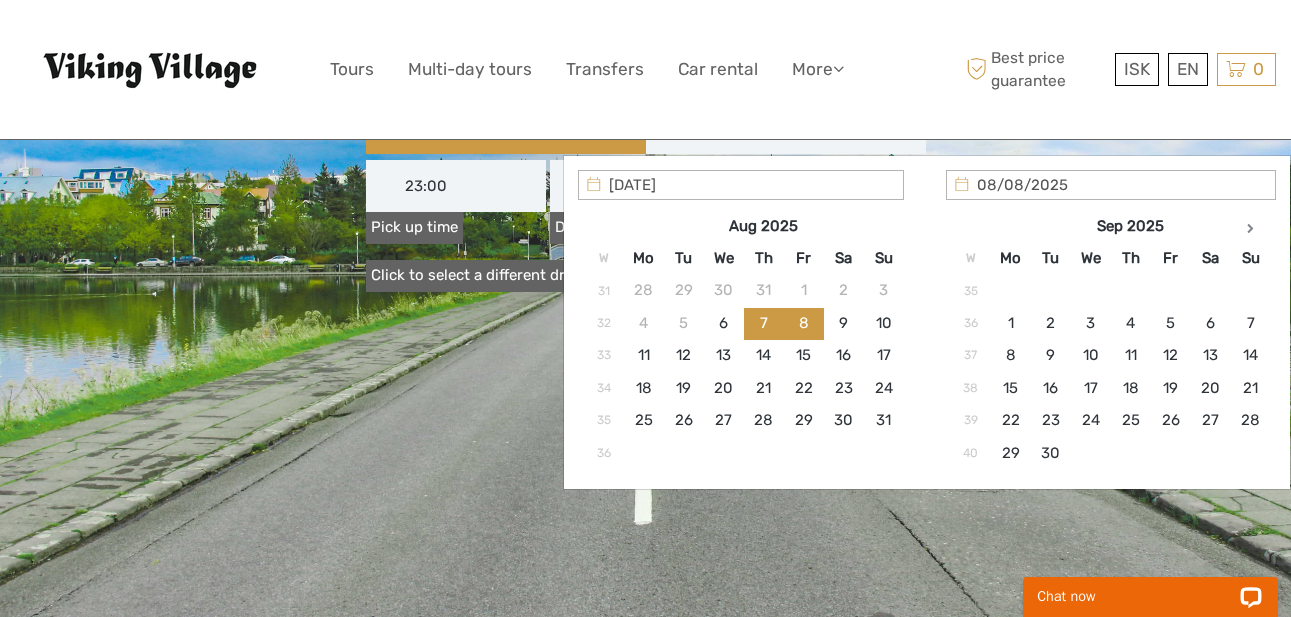 scroll, scrollTop: 338, scrollLeft: 0, axis: vertical 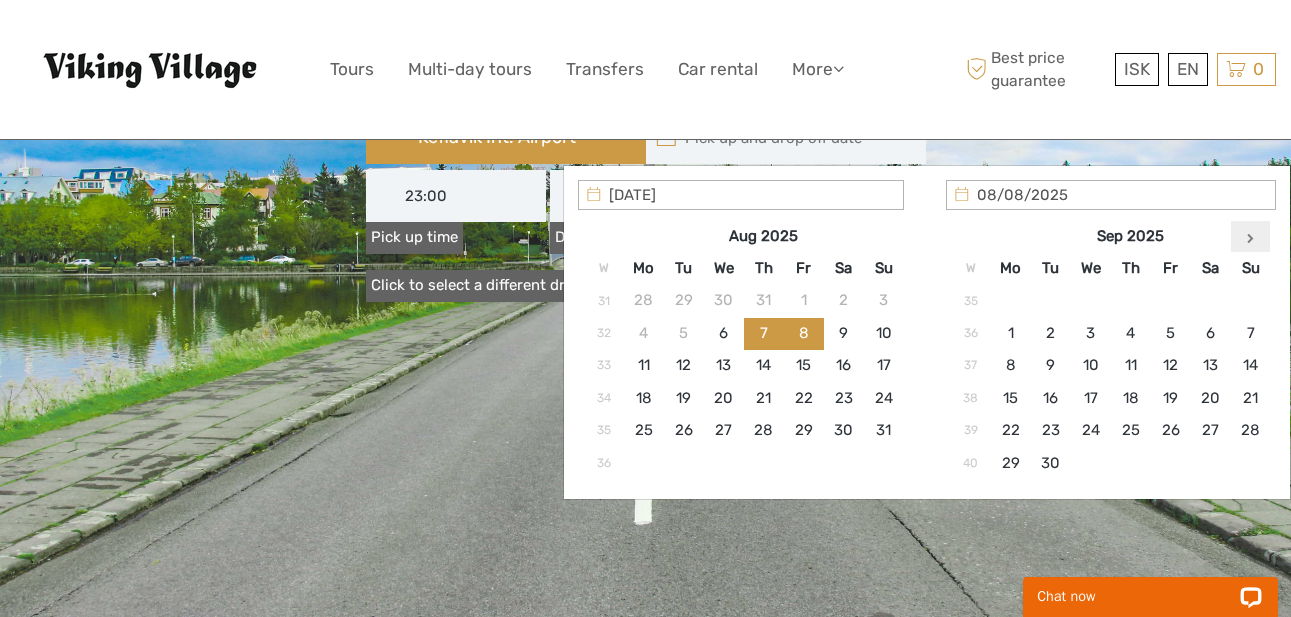 click at bounding box center (1251, 236) 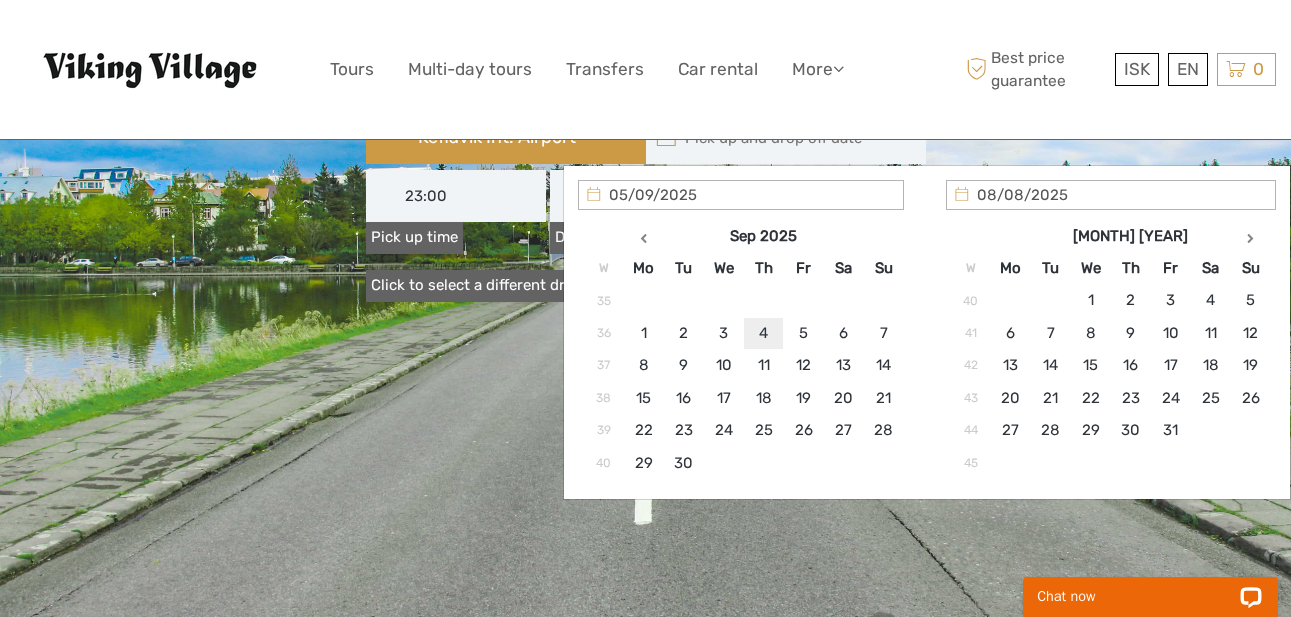 type on "04/09/2025" 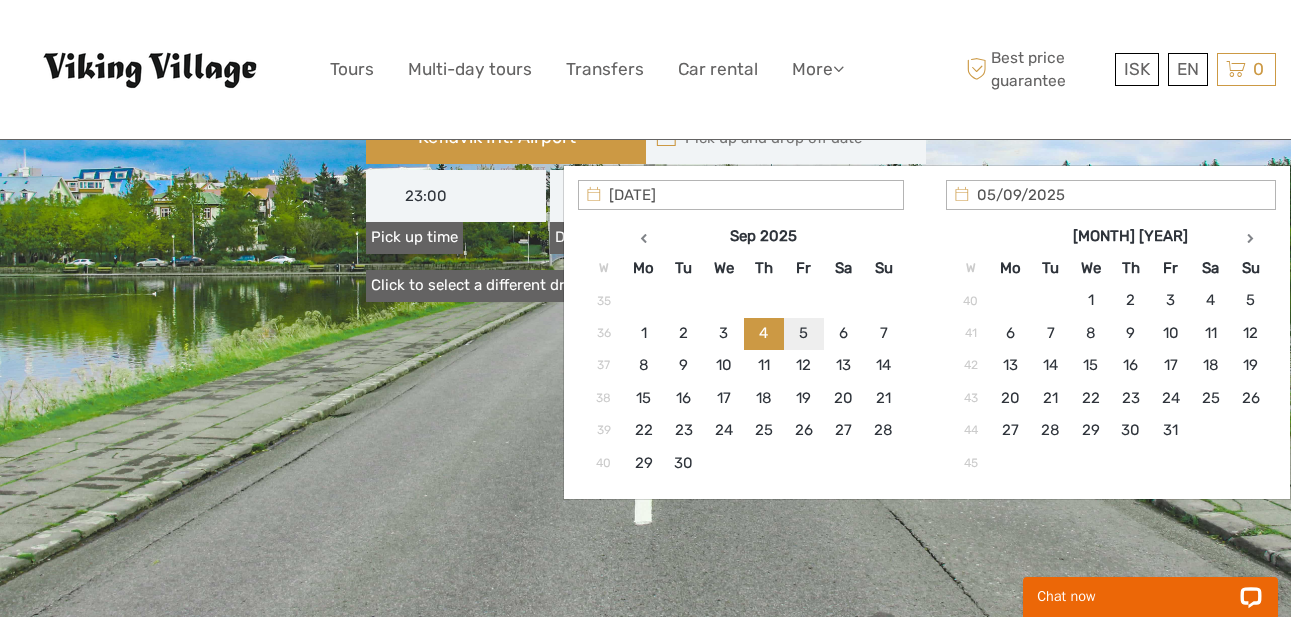 type on "04/09/2025" 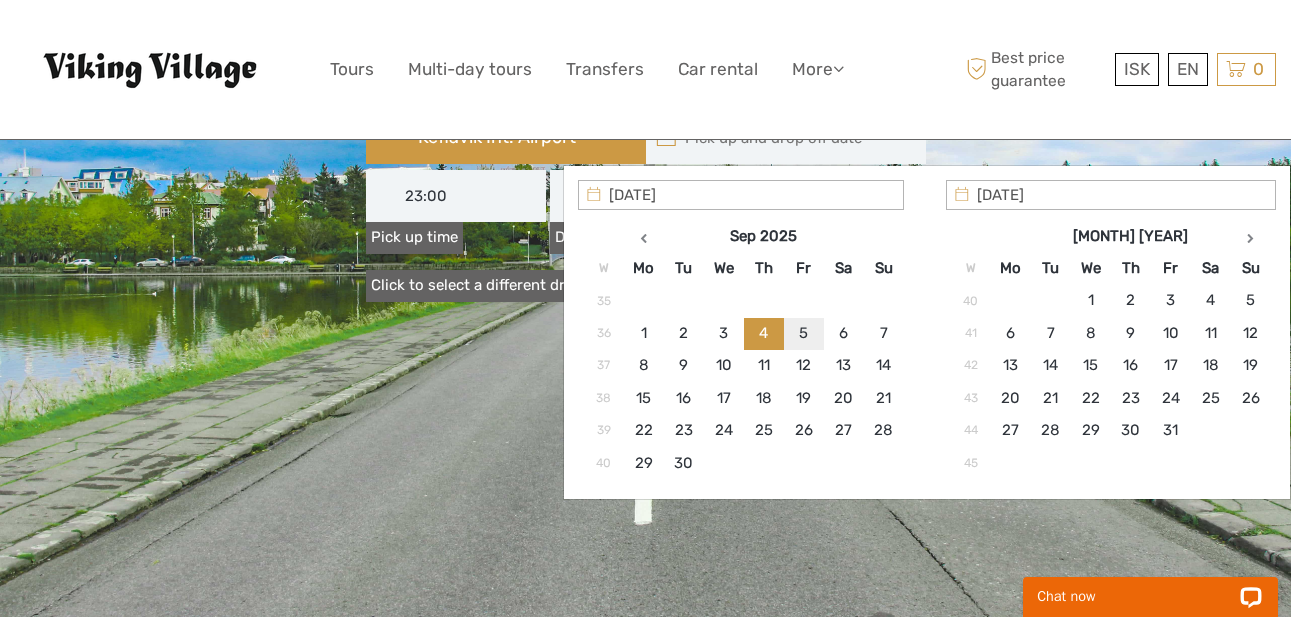 type on "04/09/2025  -  04/09/2025" 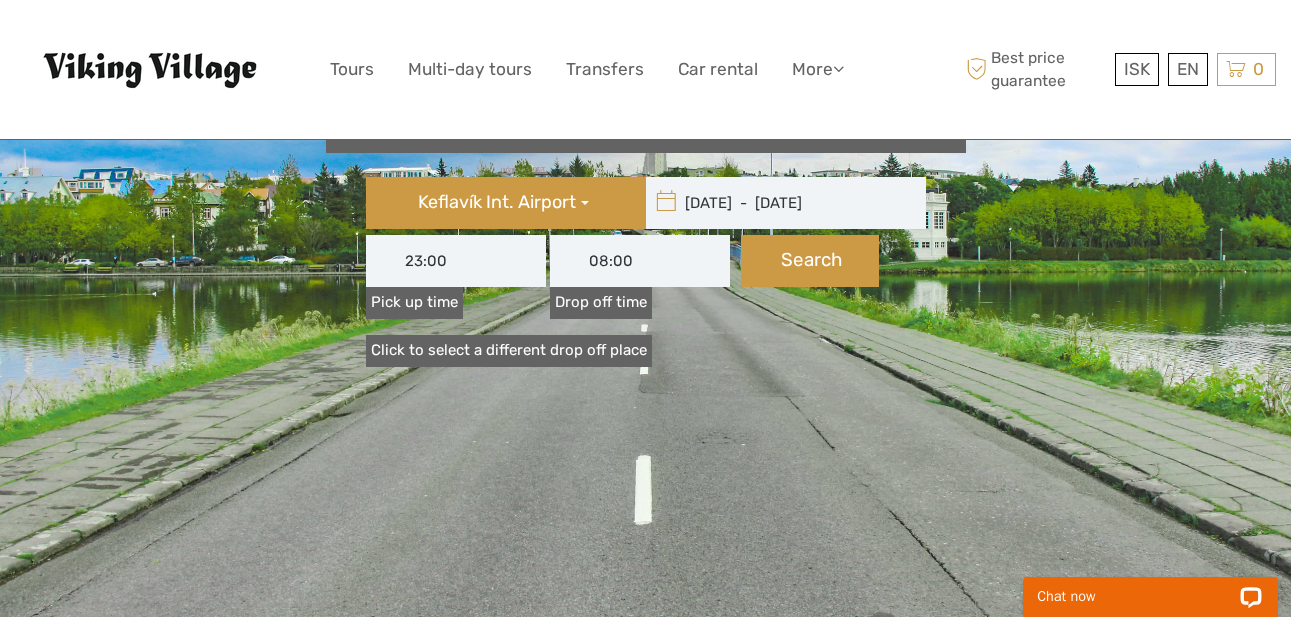 scroll, scrollTop: 263, scrollLeft: 0, axis: vertical 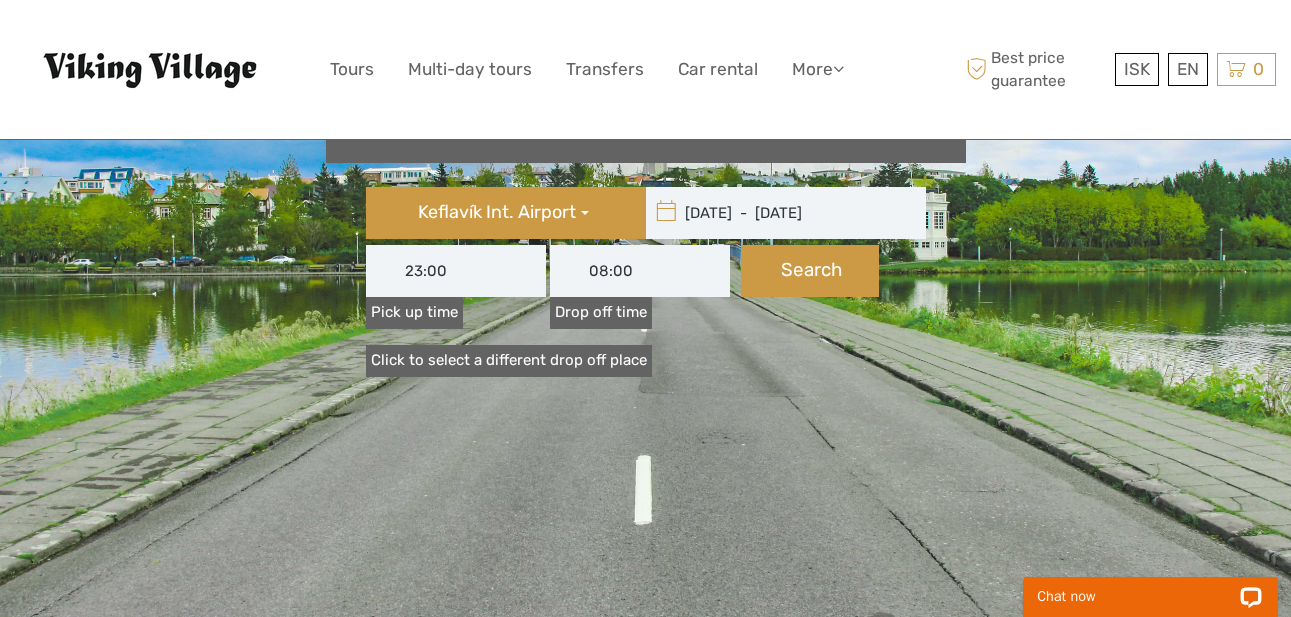 click on "04/09/2025  -  04/09/2025" at bounding box center (781, 213) 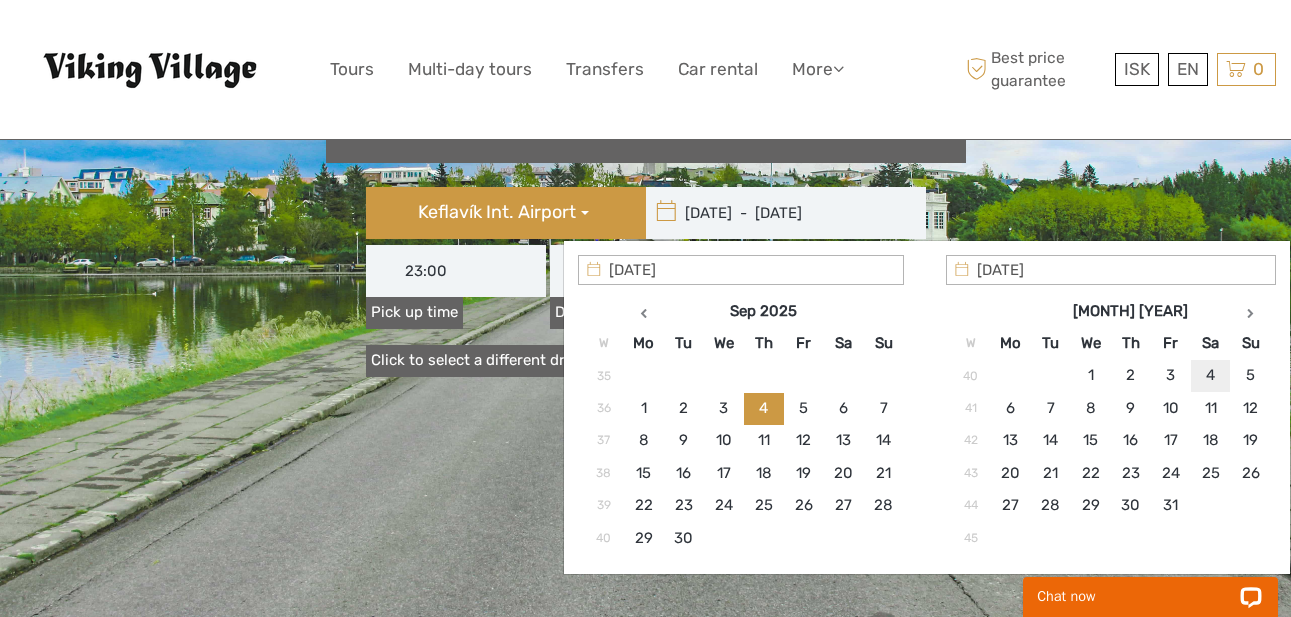 type on "04/10/2025" 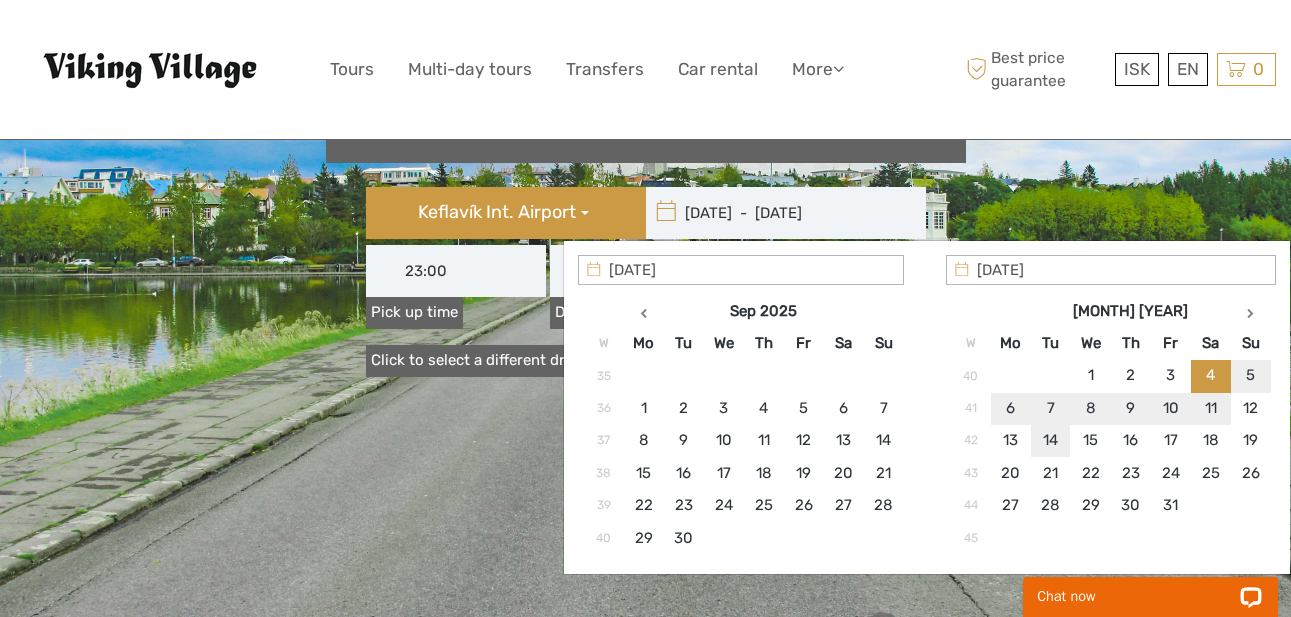 type on "14/10/2025" 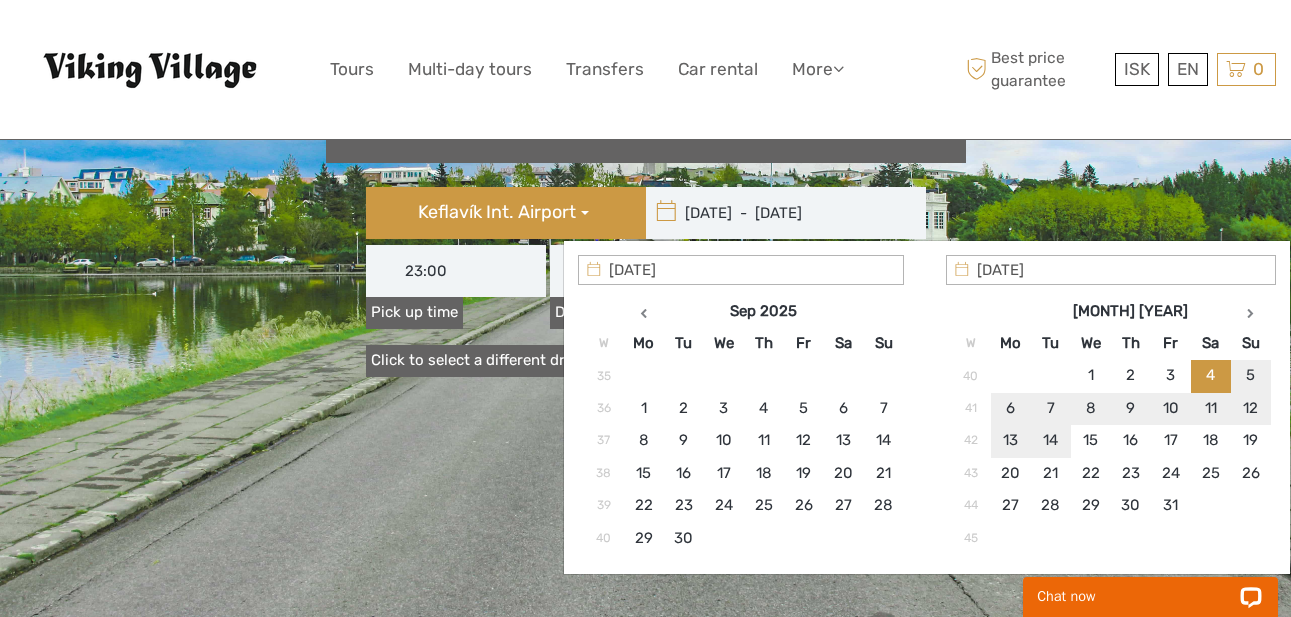 type on "04/10/2025  -  14/10/2025" 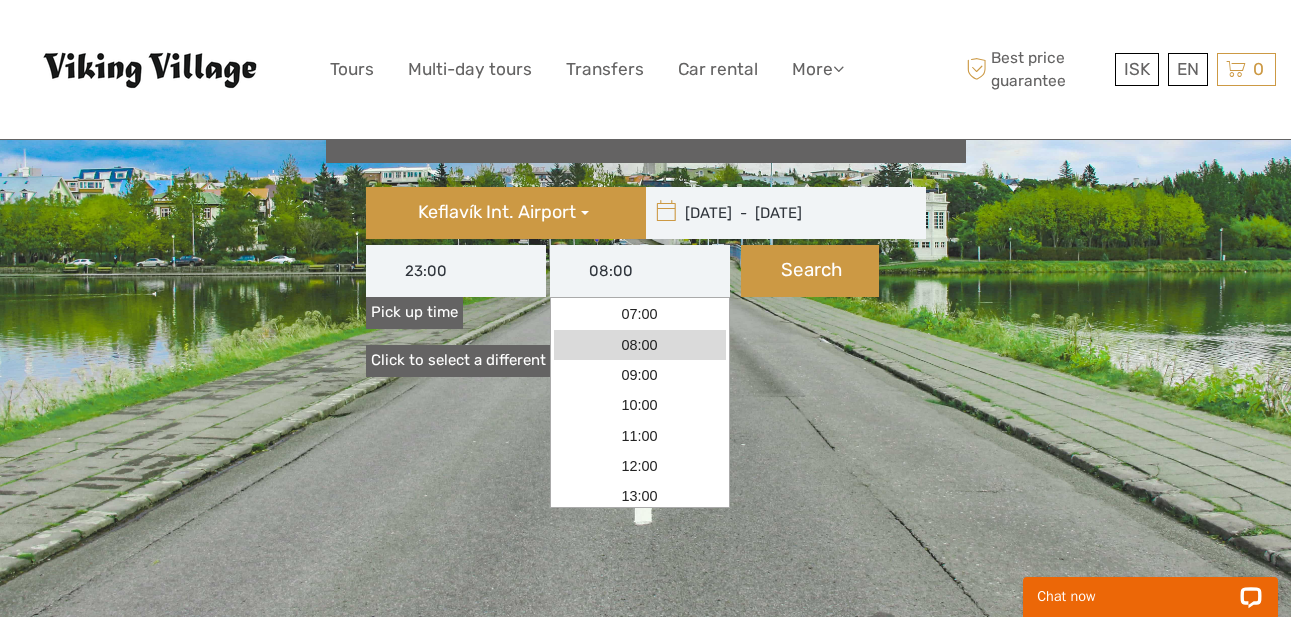 click on "08:00" at bounding box center (640, 271) 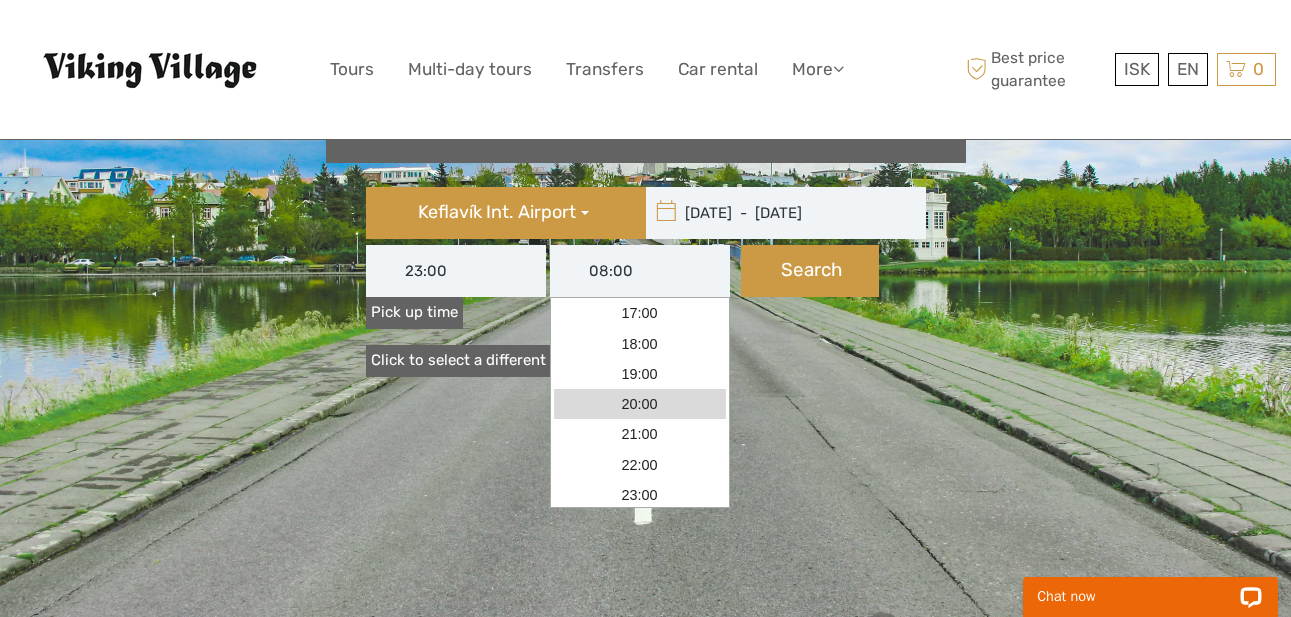 scroll, scrollTop: 305, scrollLeft: 0, axis: vertical 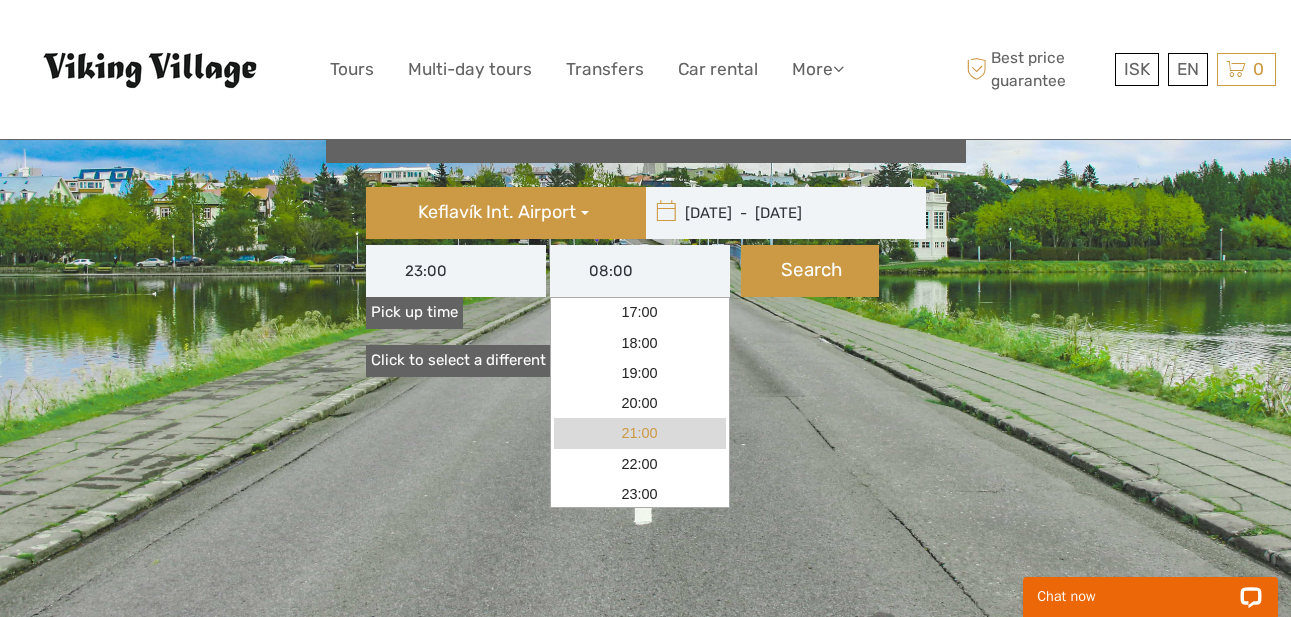 click on "21:00" at bounding box center [640, 433] 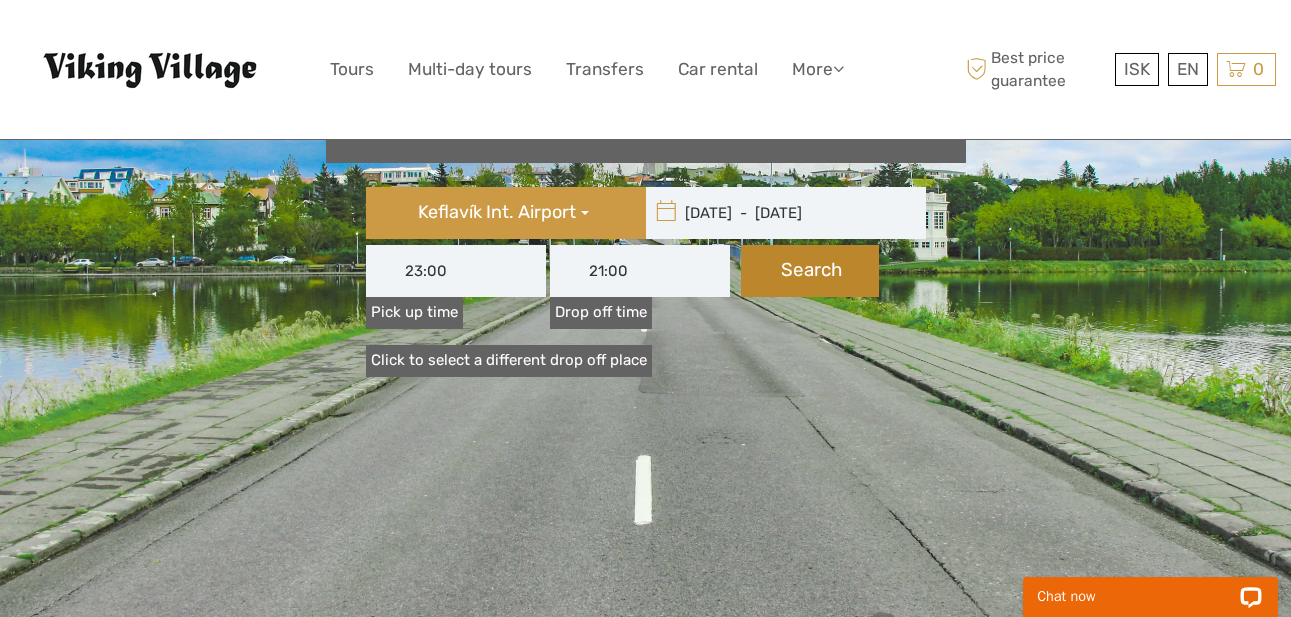 click on "Search" at bounding box center [810, 271] 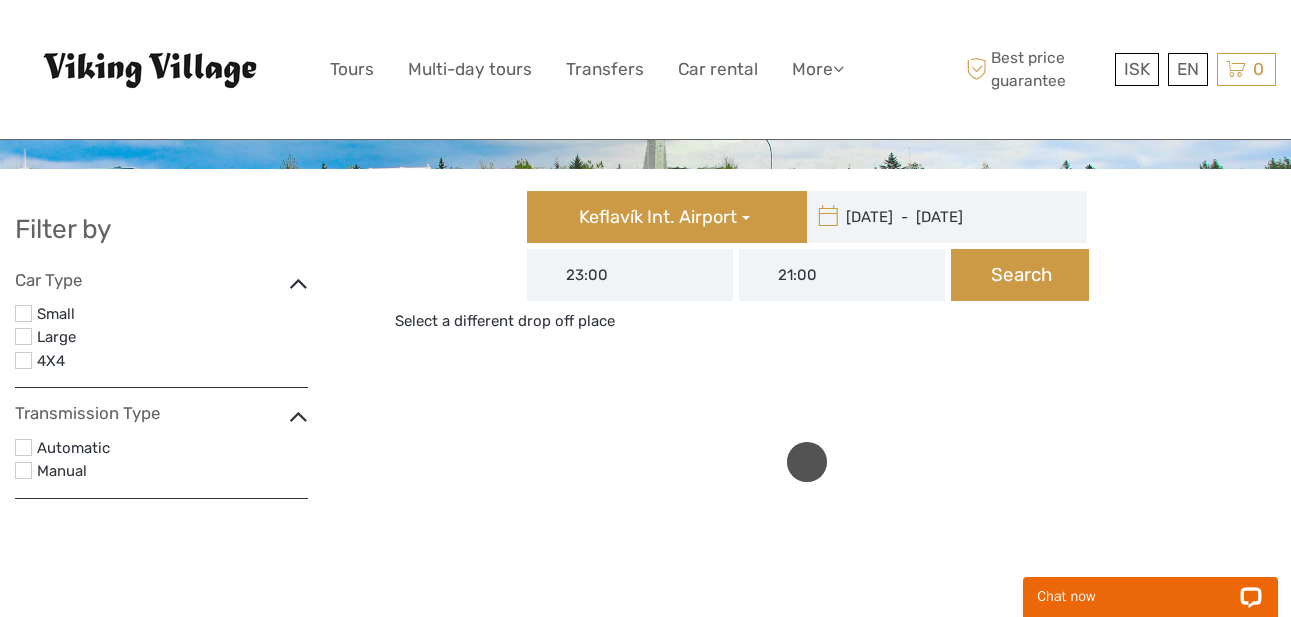 scroll, scrollTop: 23, scrollLeft: 0, axis: vertical 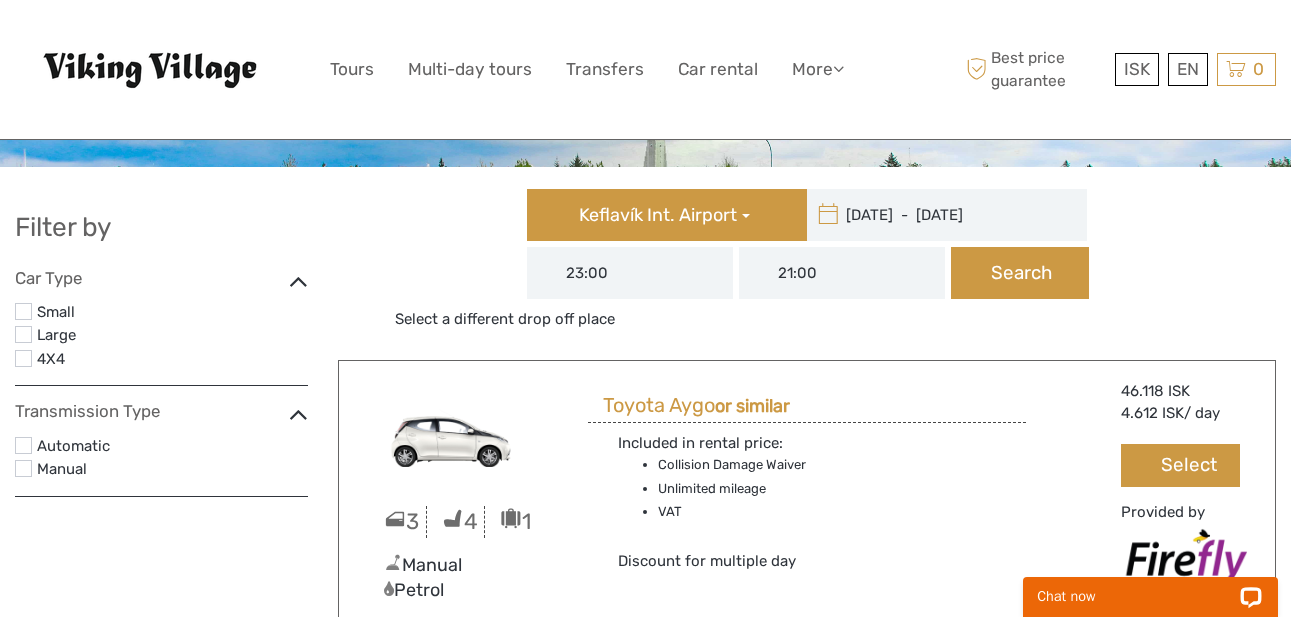 click at bounding box center (23, 334) 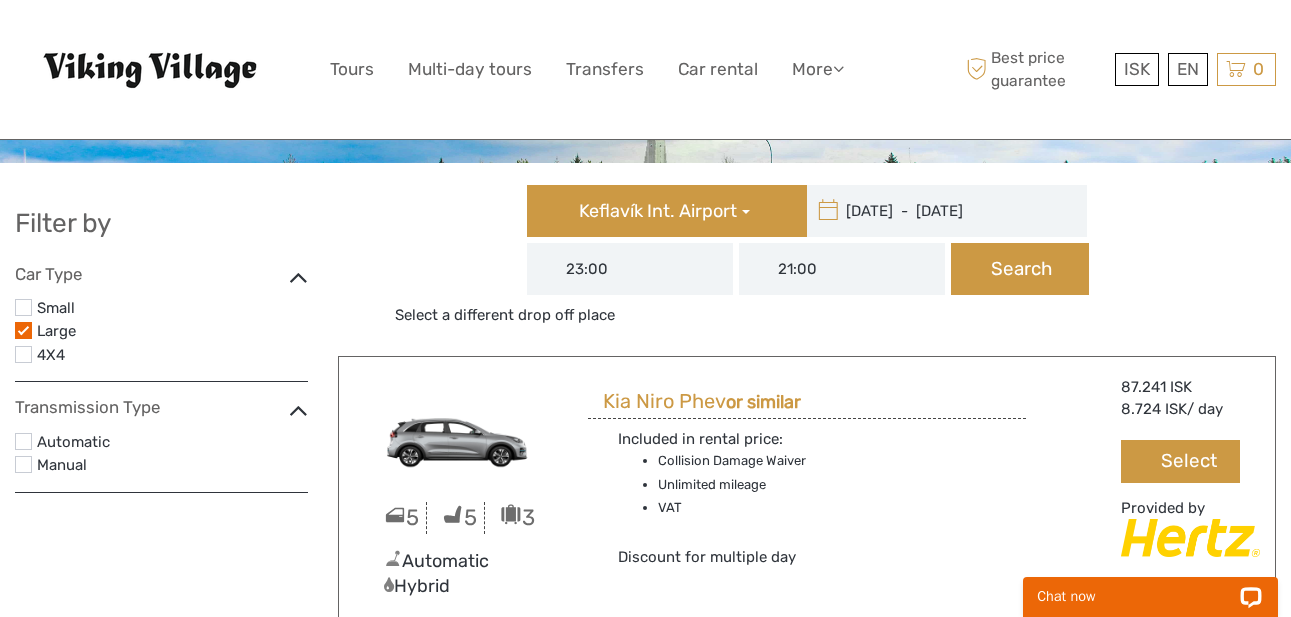 scroll, scrollTop: 27, scrollLeft: 0, axis: vertical 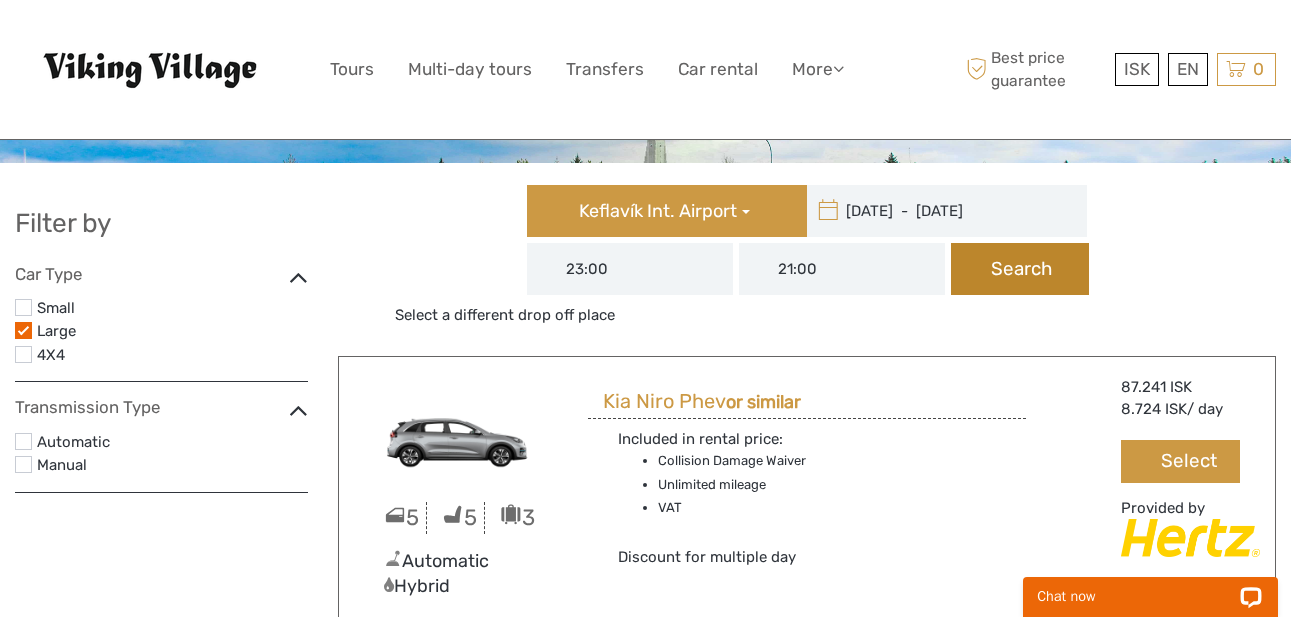 click on "Search" at bounding box center [1020, 269] 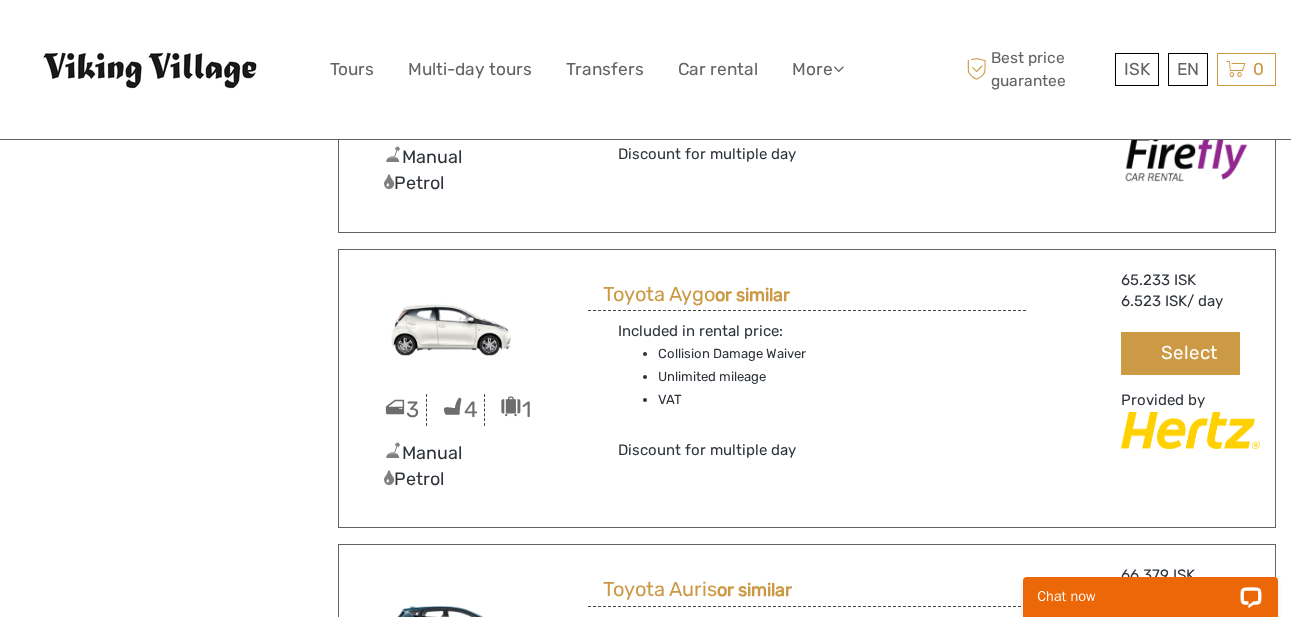 scroll, scrollTop: 0, scrollLeft: 0, axis: both 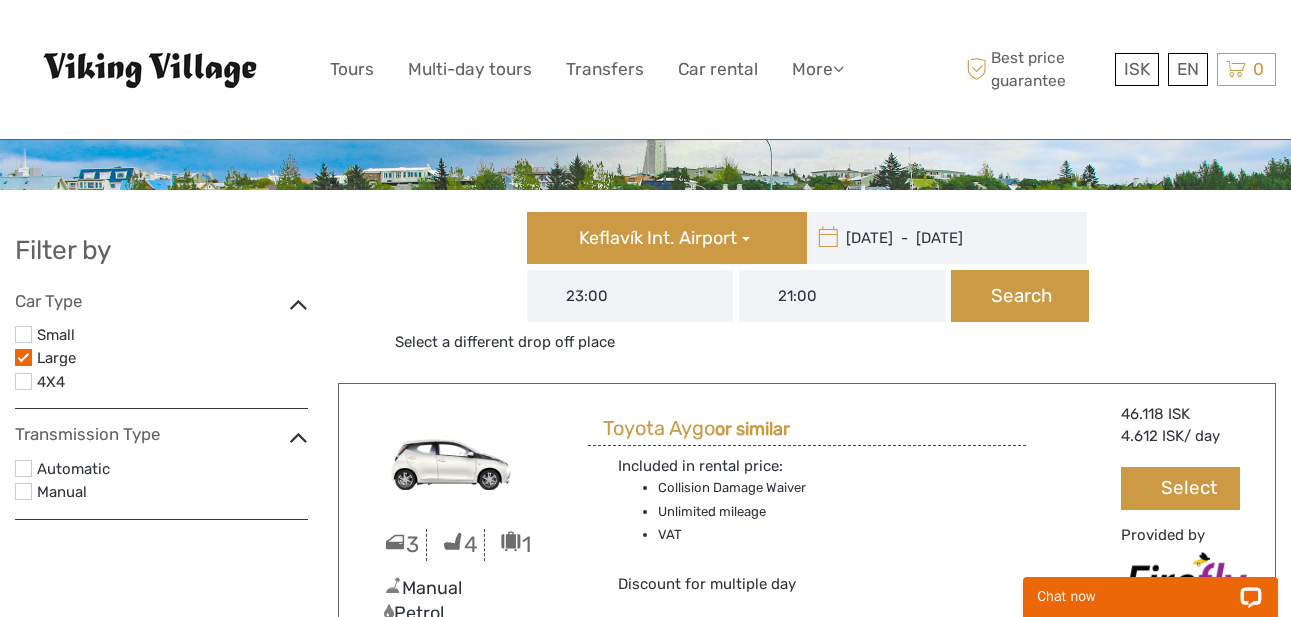 click at bounding box center (23, 357) 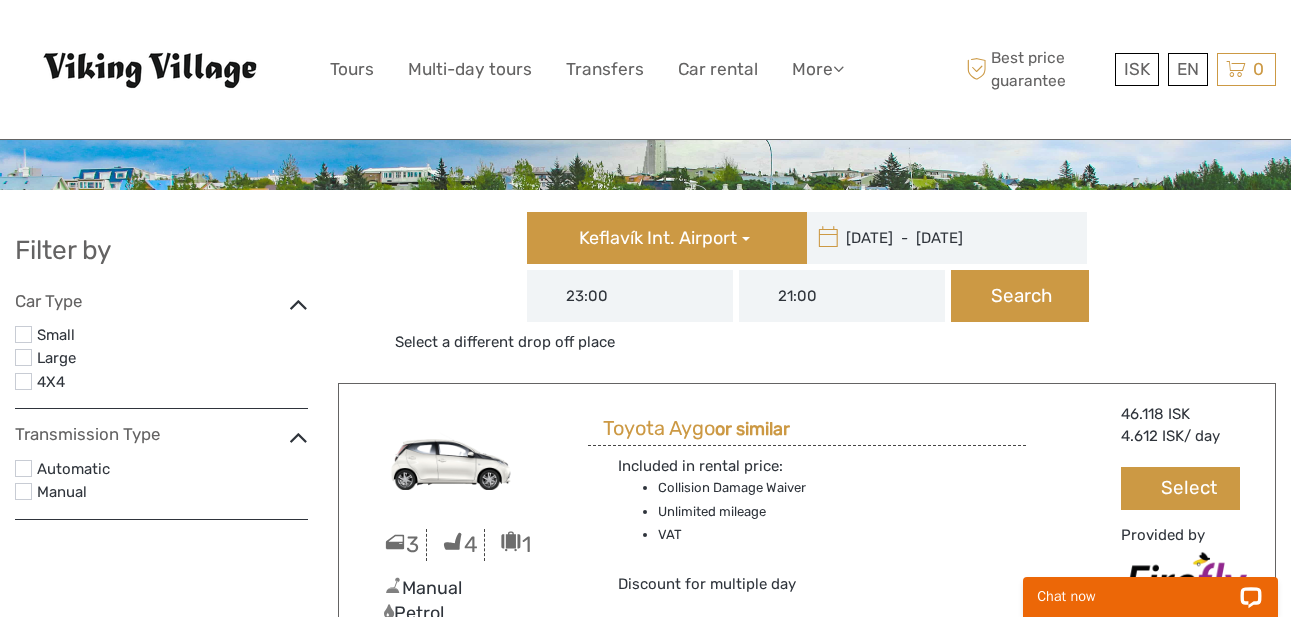 click at bounding box center (23, 381) 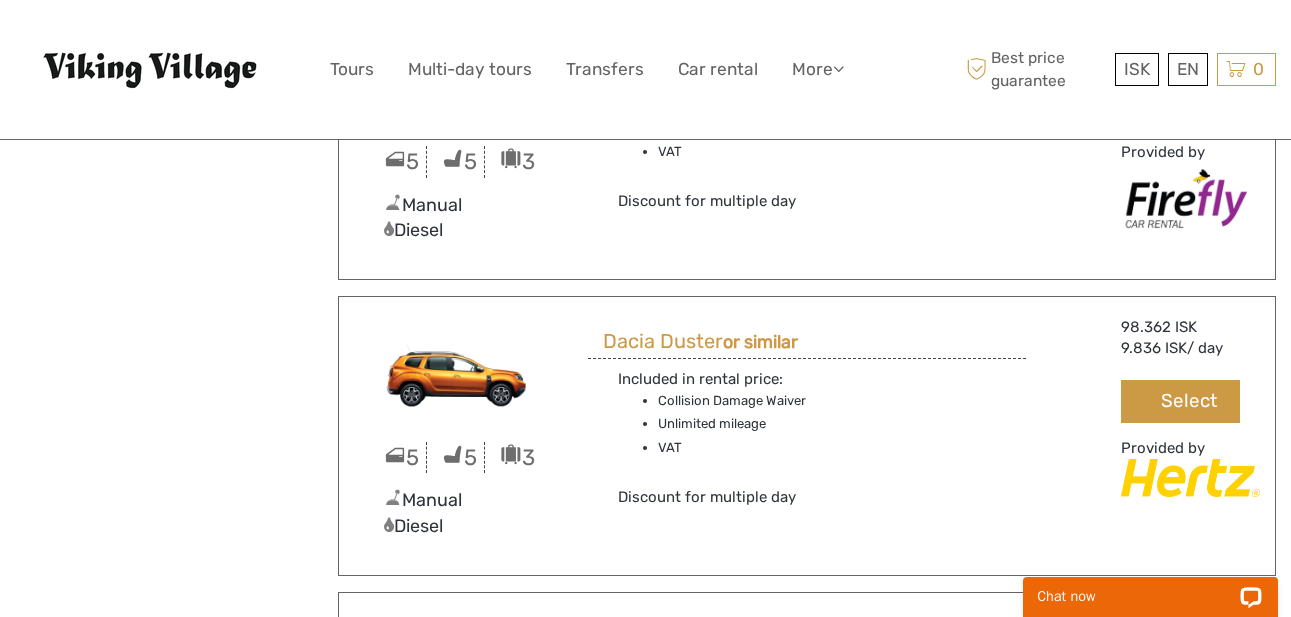 scroll, scrollTop: 0, scrollLeft: 0, axis: both 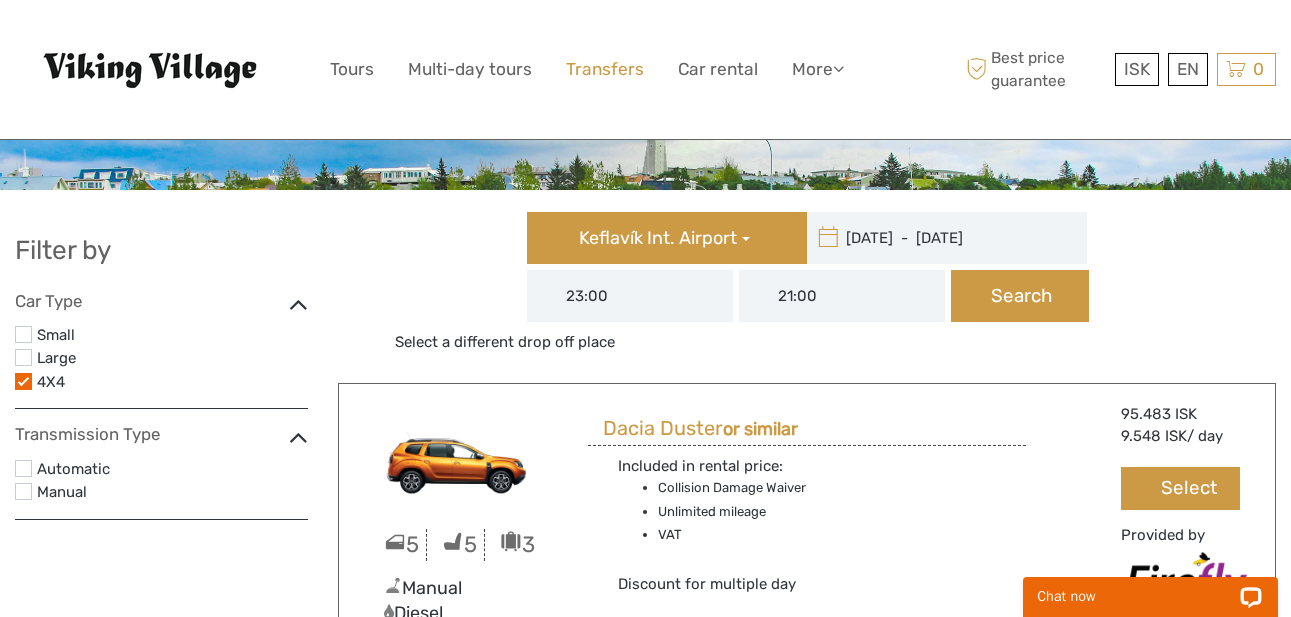 click on "Transfers" at bounding box center [605, 69] 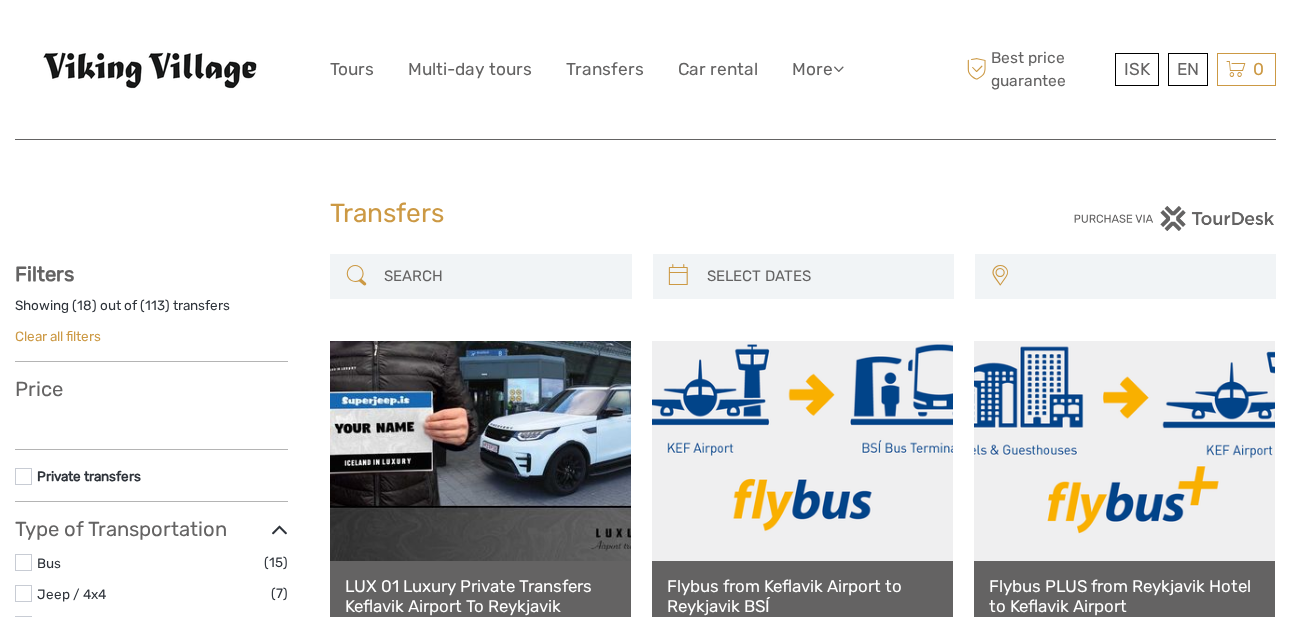select 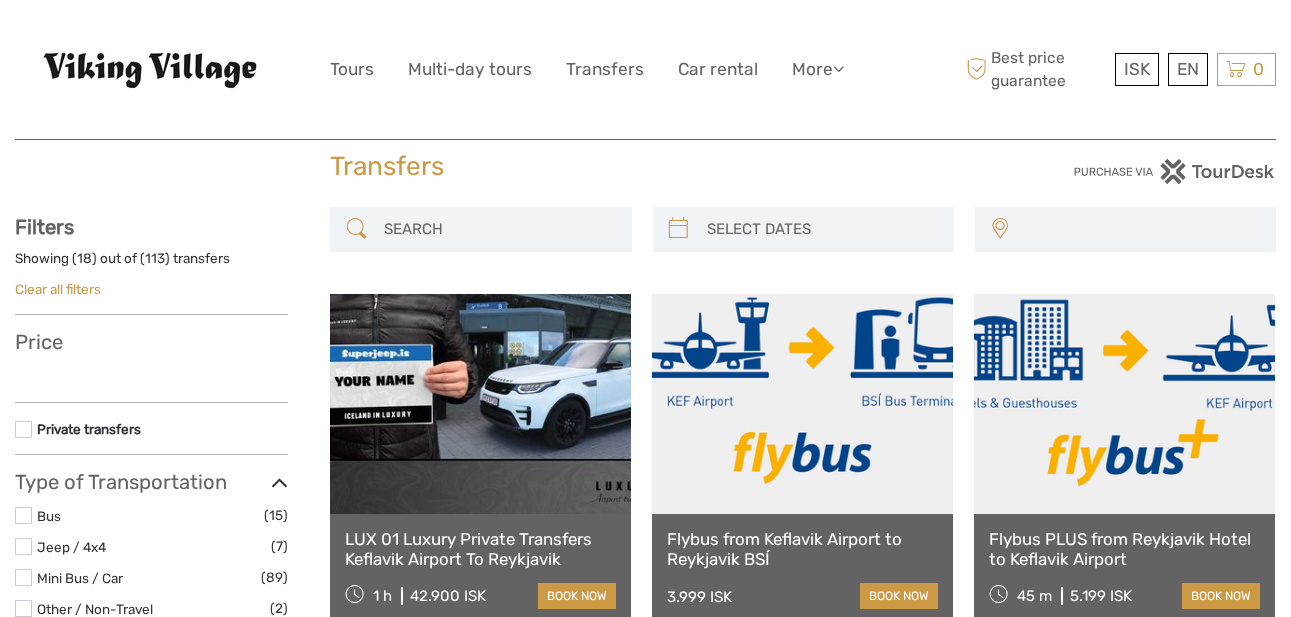 scroll, scrollTop: 49, scrollLeft: 0, axis: vertical 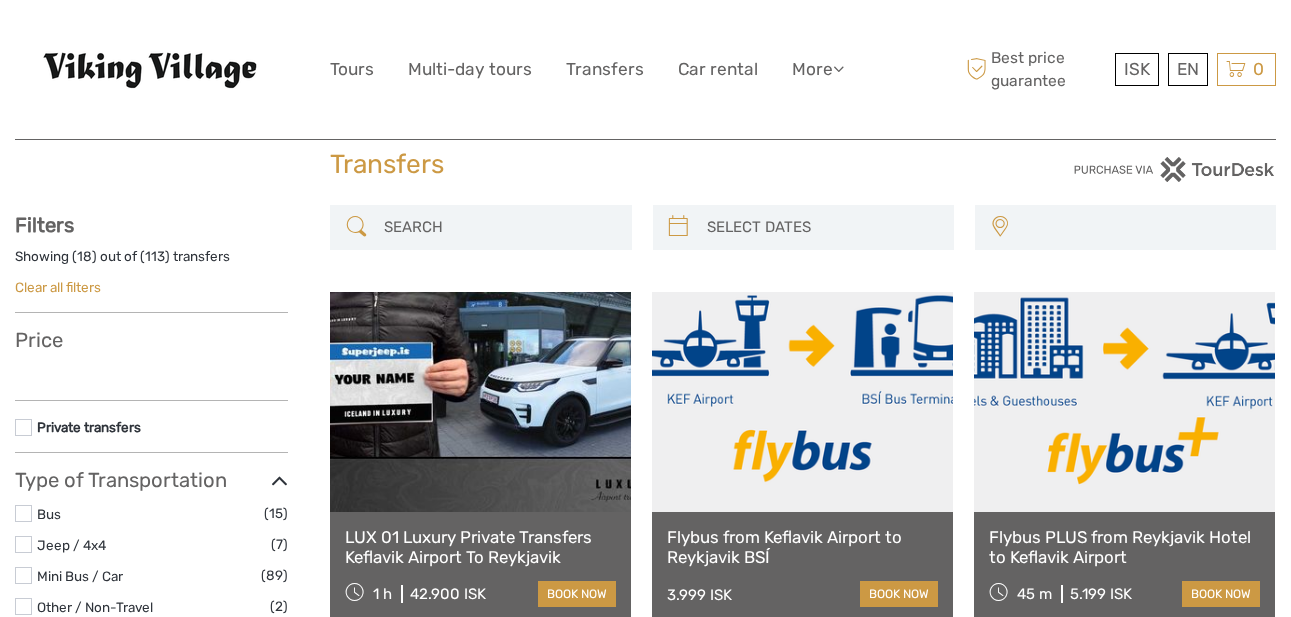 select 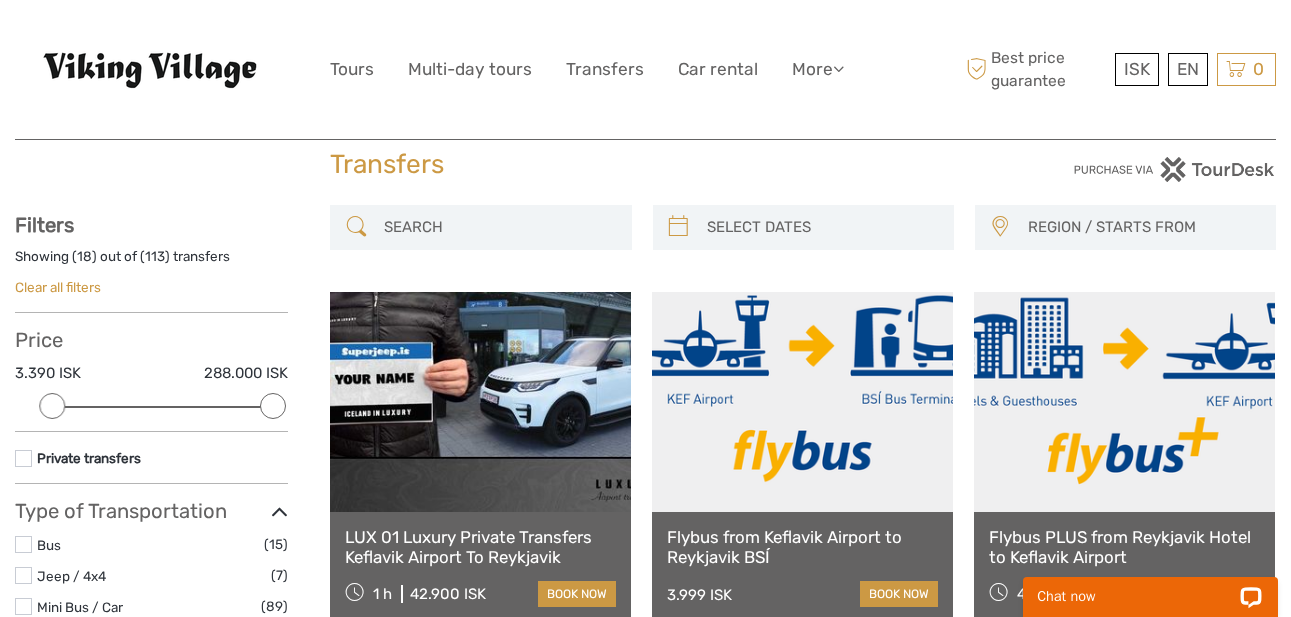 scroll, scrollTop: 0, scrollLeft: 0, axis: both 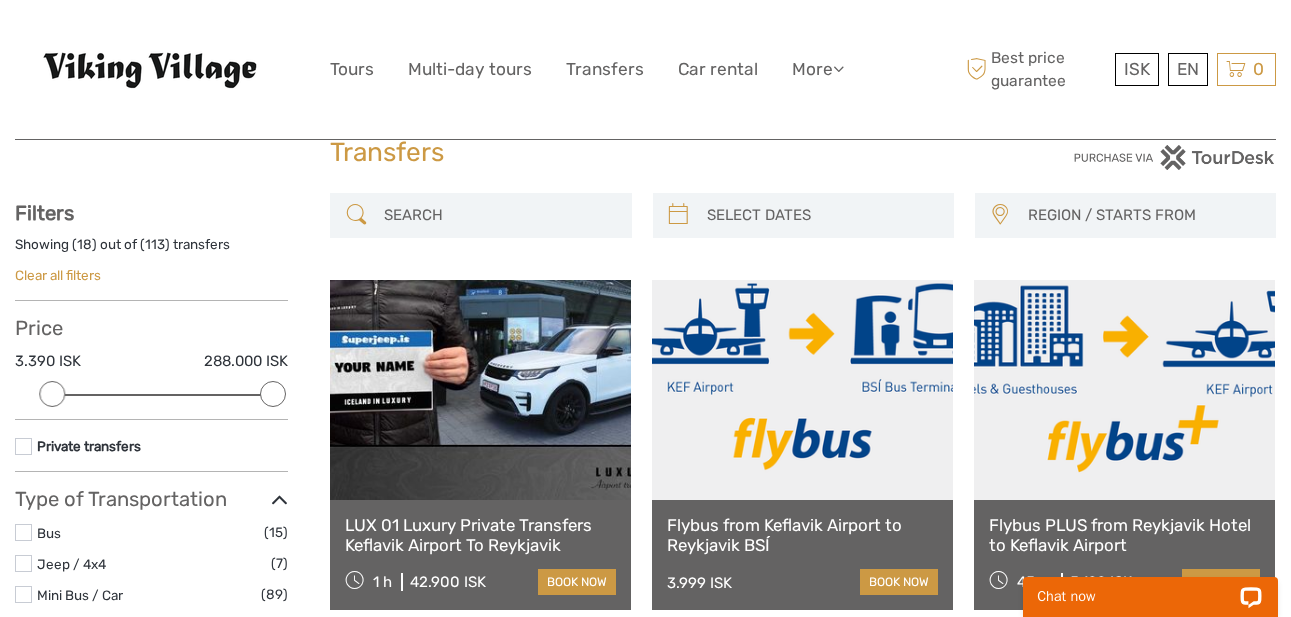 type on "[DATE]" 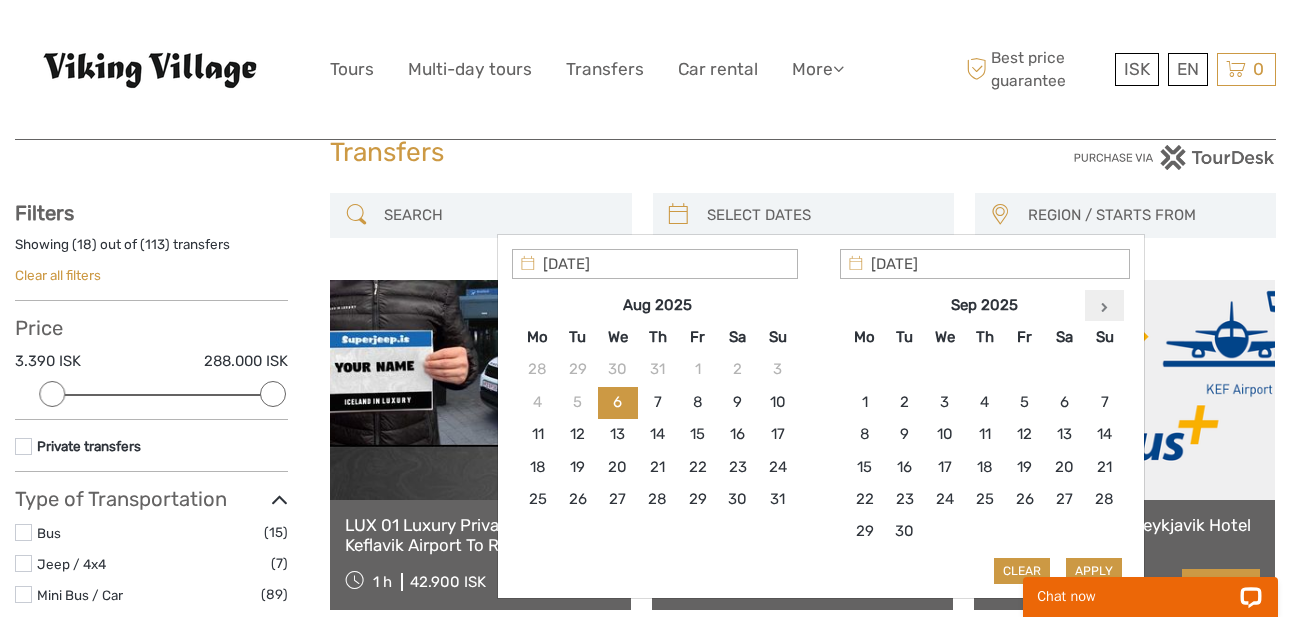 click at bounding box center (1104, 307) 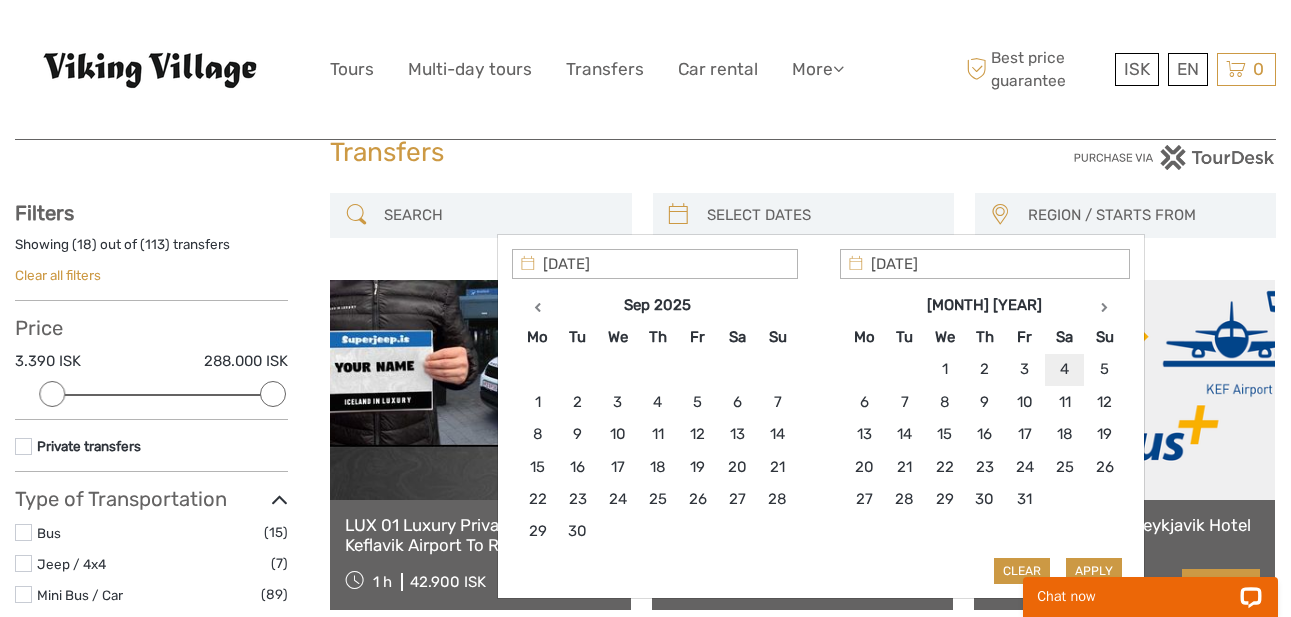 type on "[DATE]" 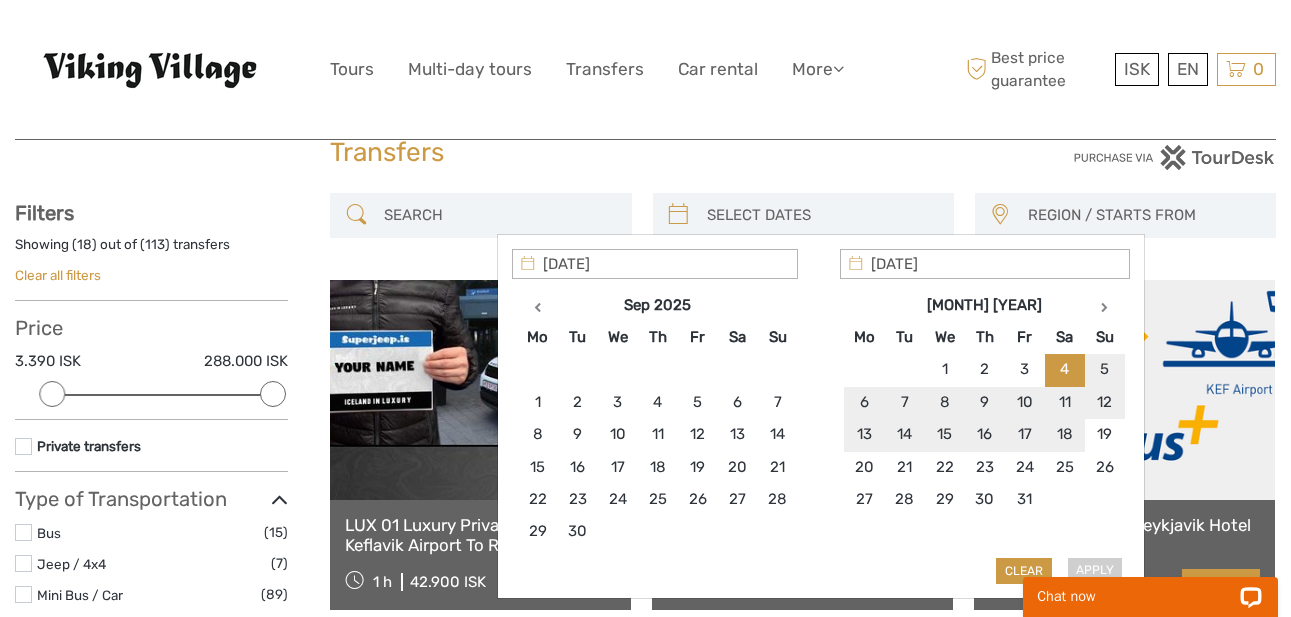 type on "[DATE]" 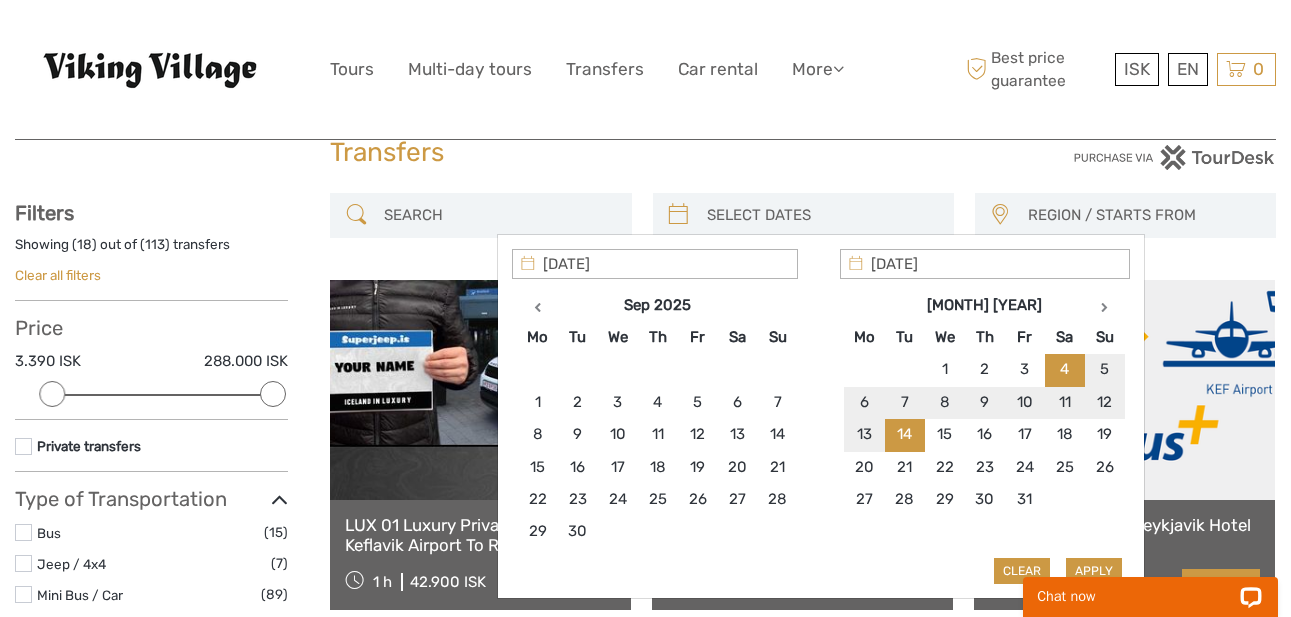 click on "Chat now" at bounding box center (1150, 585) 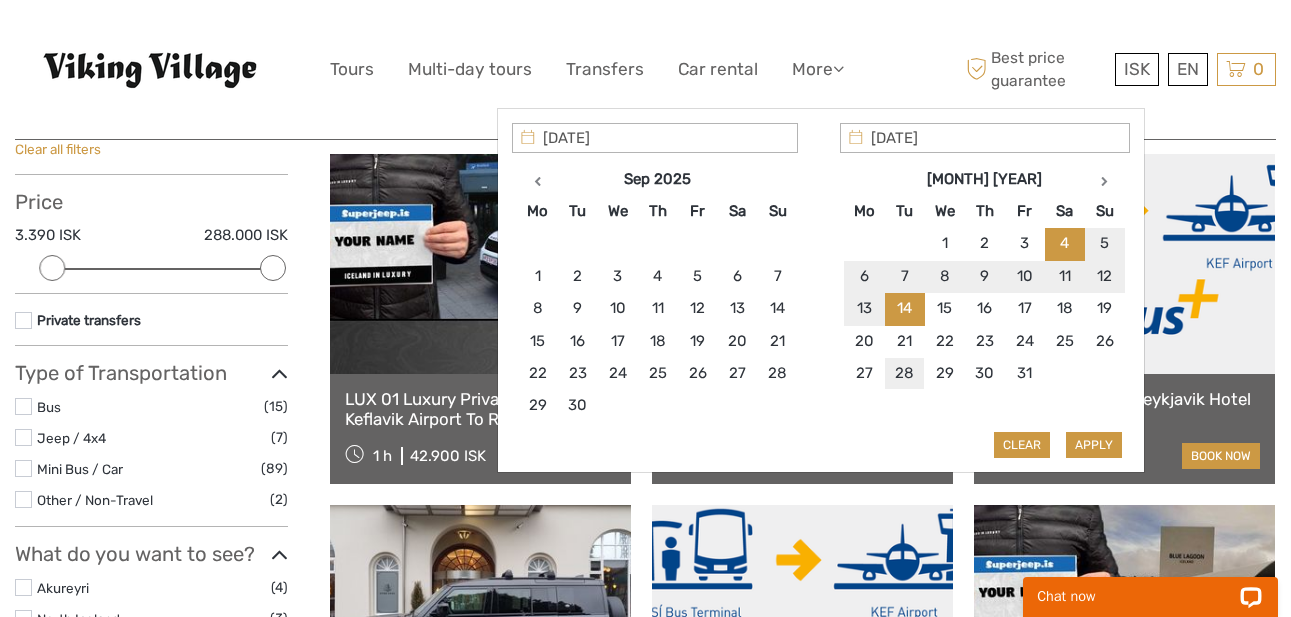 scroll, scrollTop: 188, scrollLeft: 0, axis: vertical 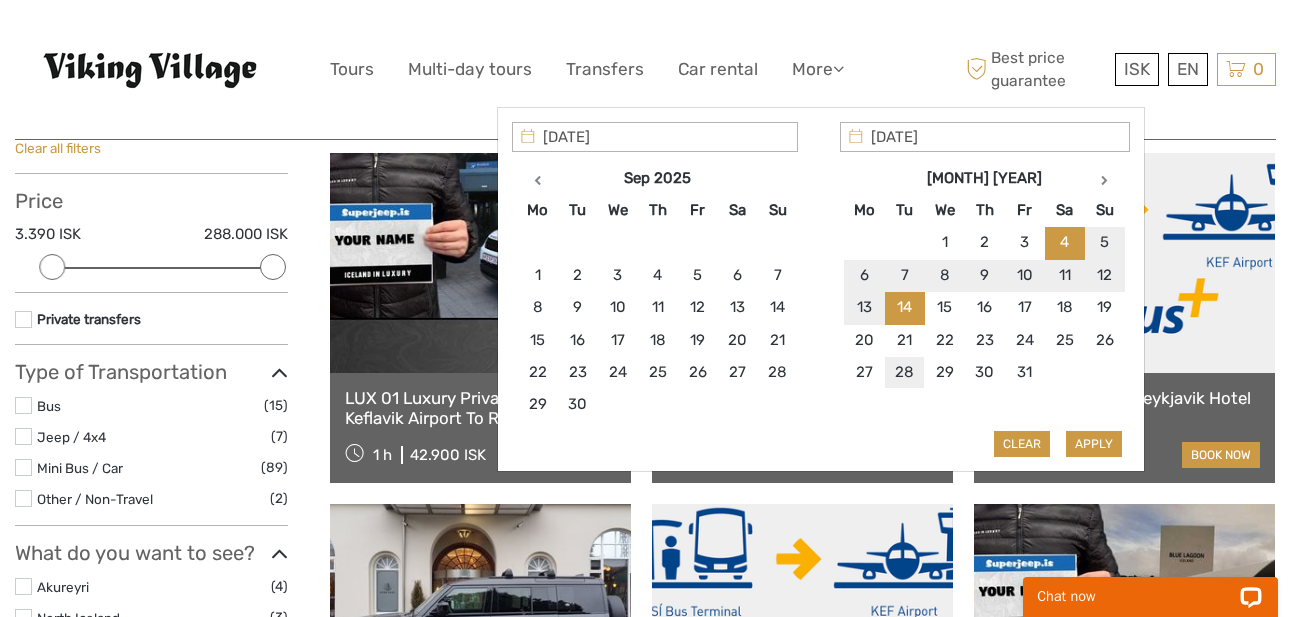 type on "04/10/2025" 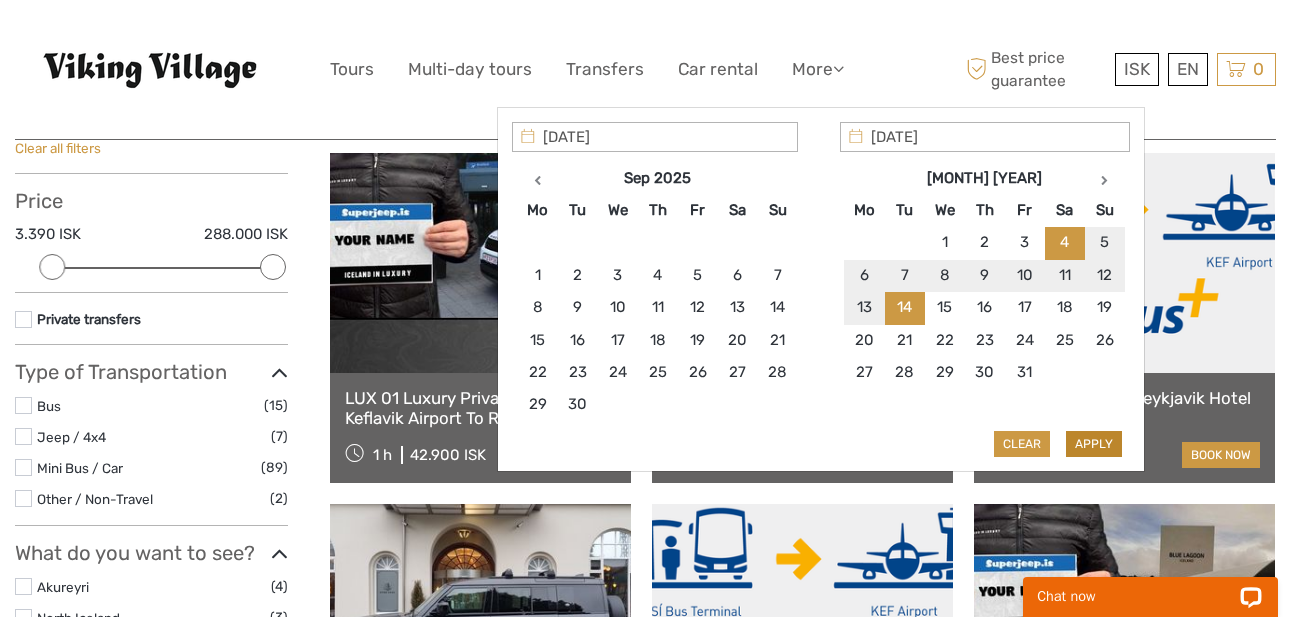 click on "Apply" at bounding box center [1094, 444] 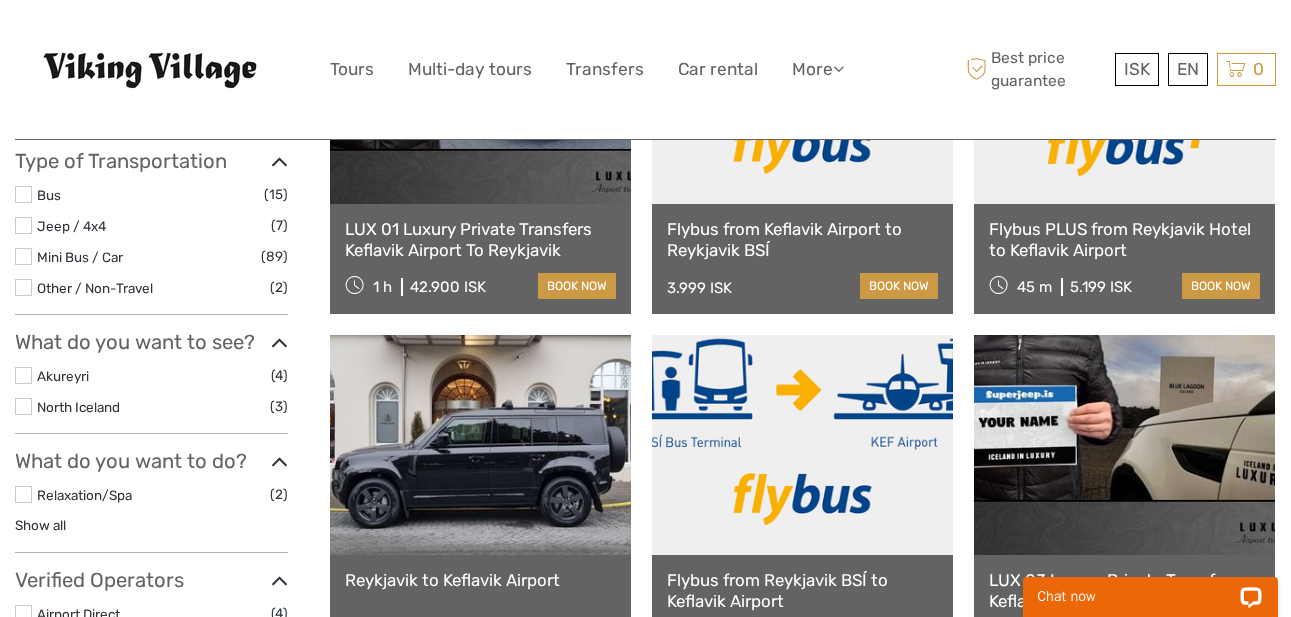scroll, scrollTop: 0, scrollLeft: 0, axis: both 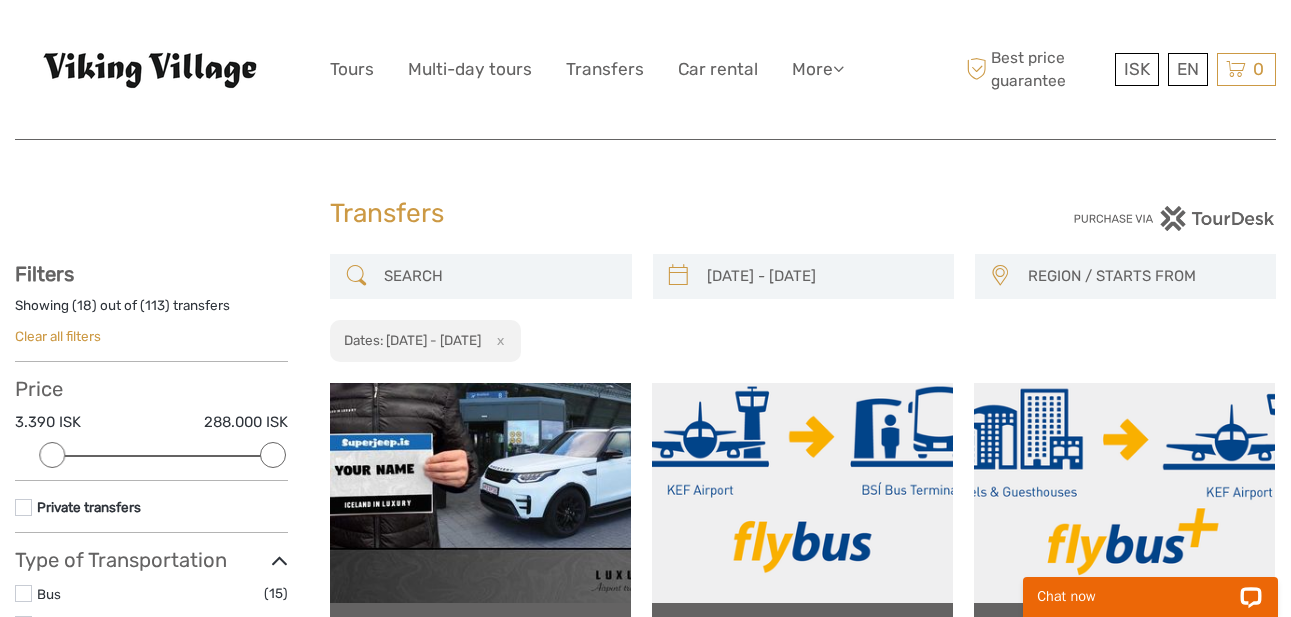 click at bounding box center (172, 69) 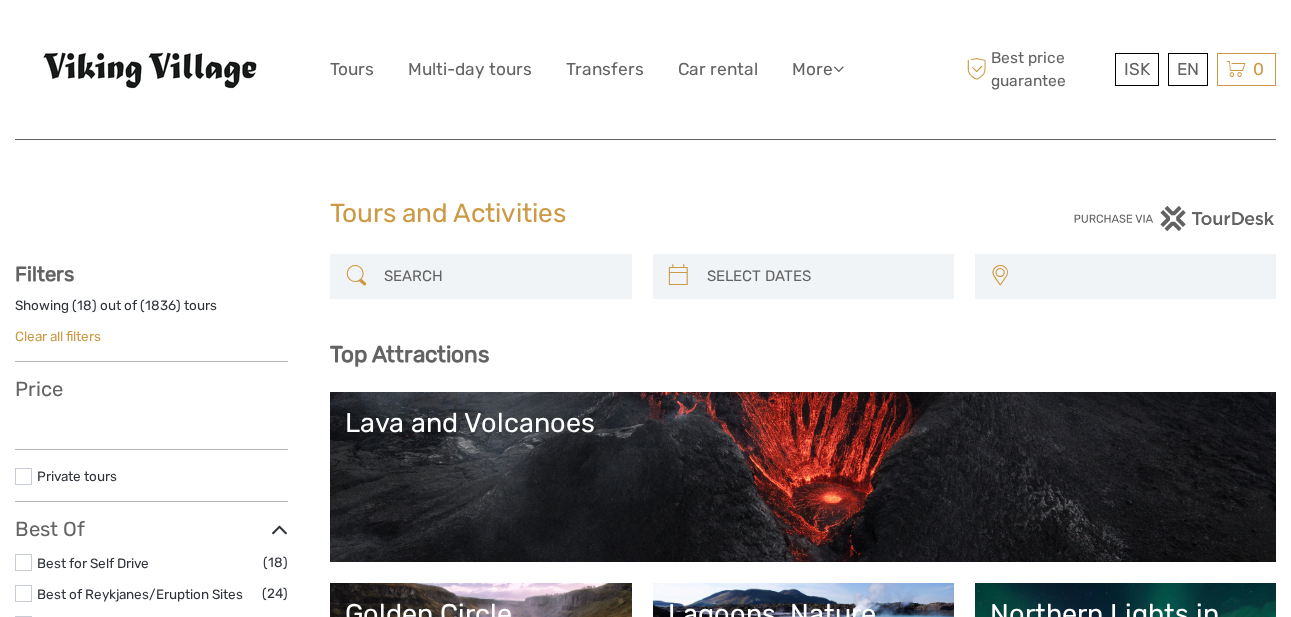select 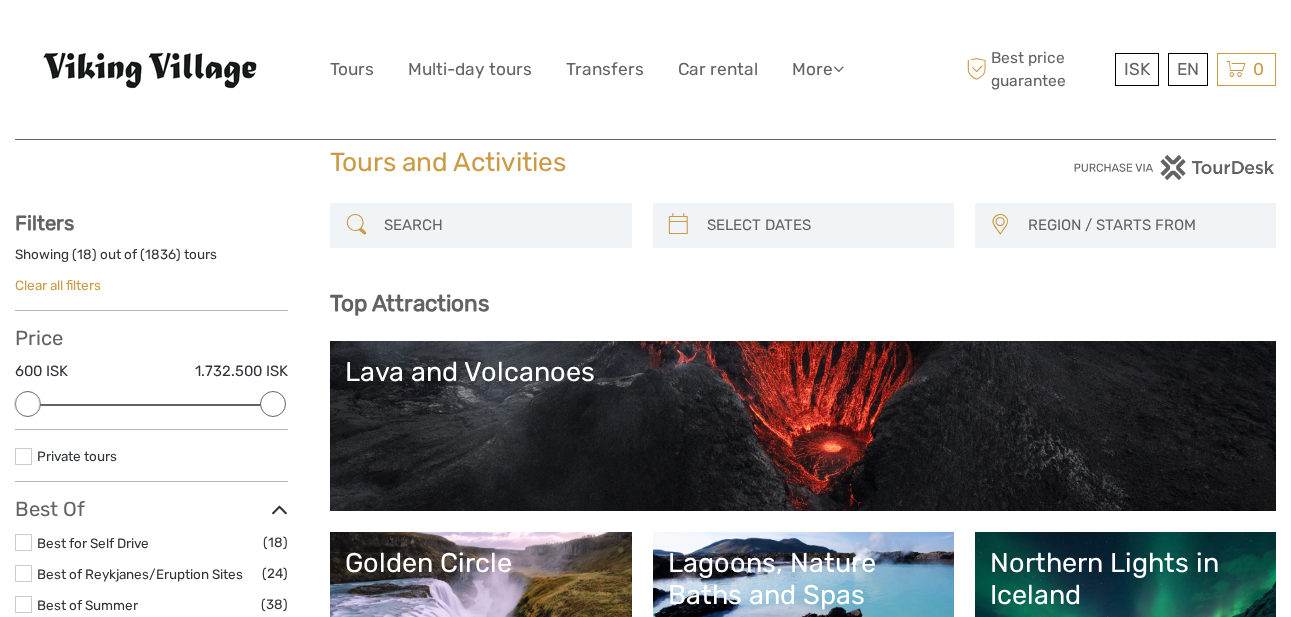 scroll, scrollTop: 315, scrollLeft: 0, axis: vertical 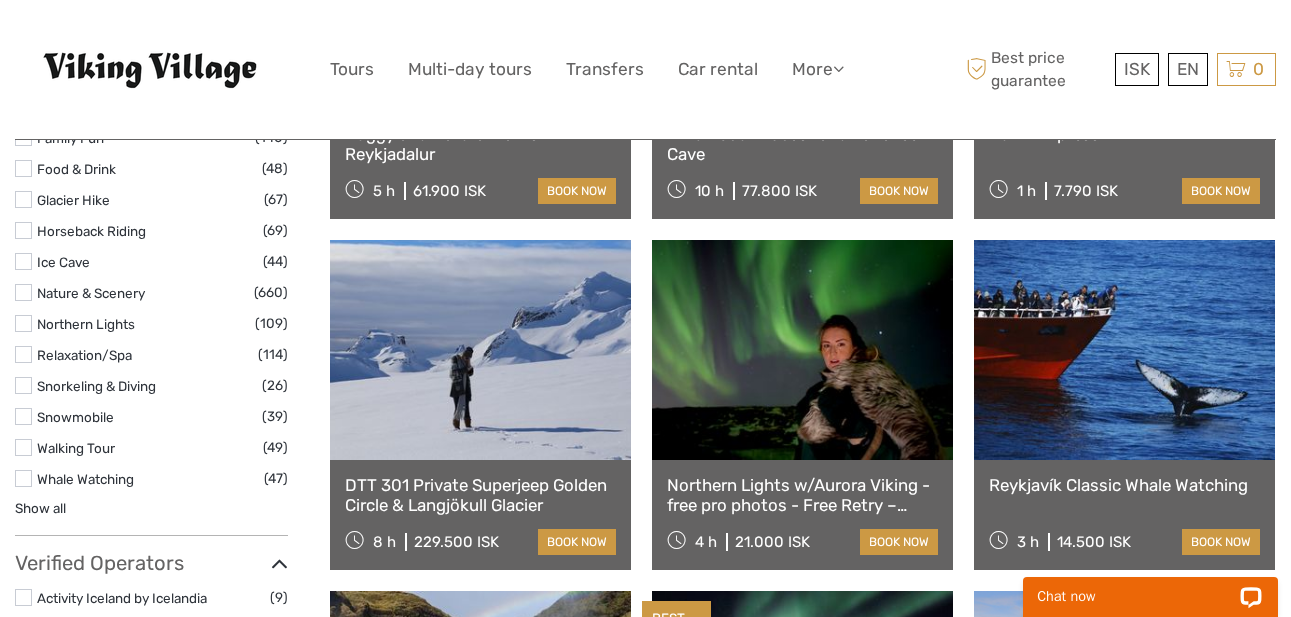 click on "Reykjavík Classic Whale Watching" at bounding box center [1124, 485] 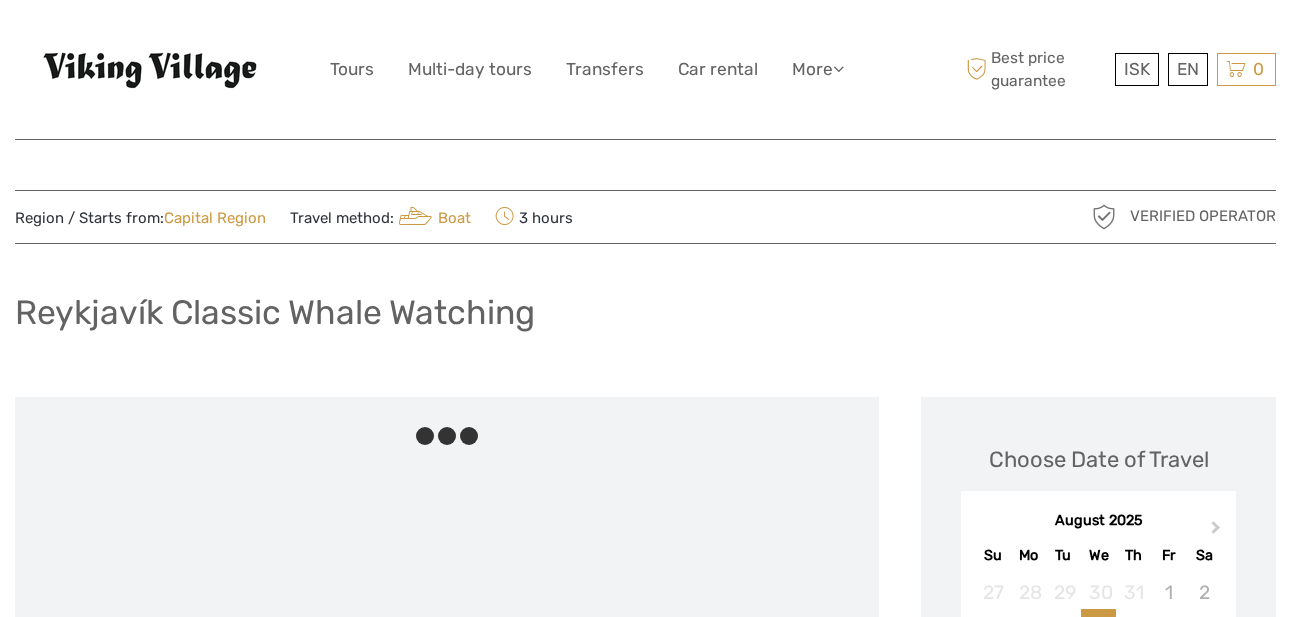 scroll, scrollTop: 0, scrollLeft: 0, axis: both 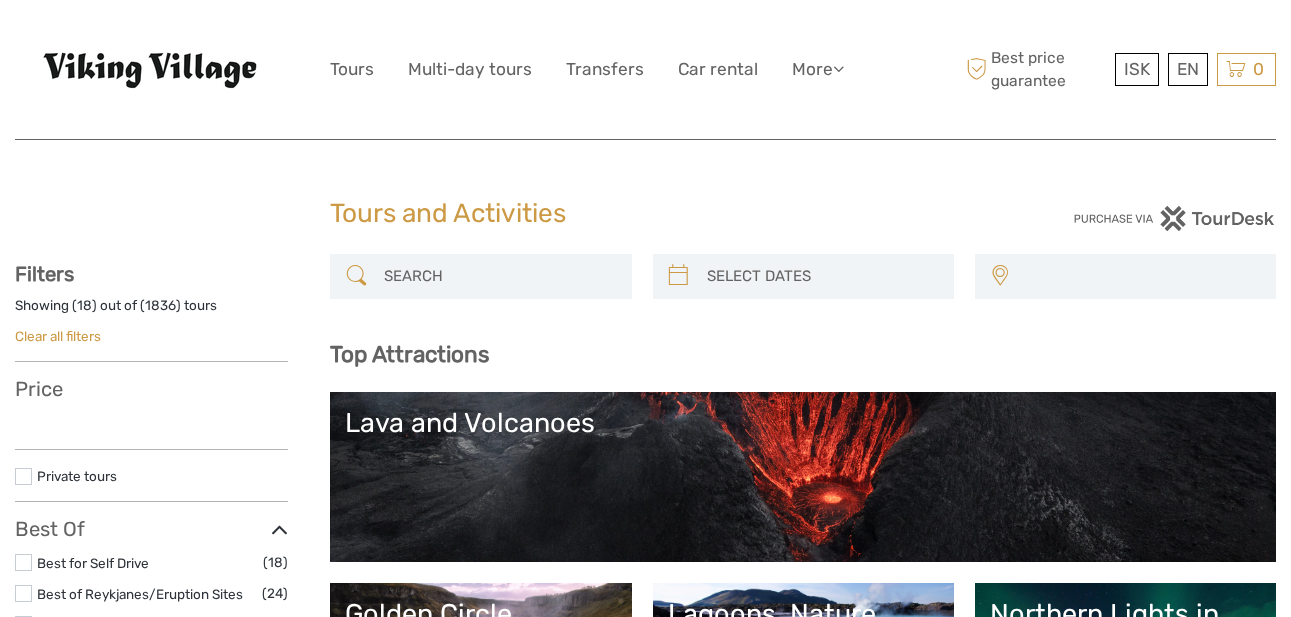 select 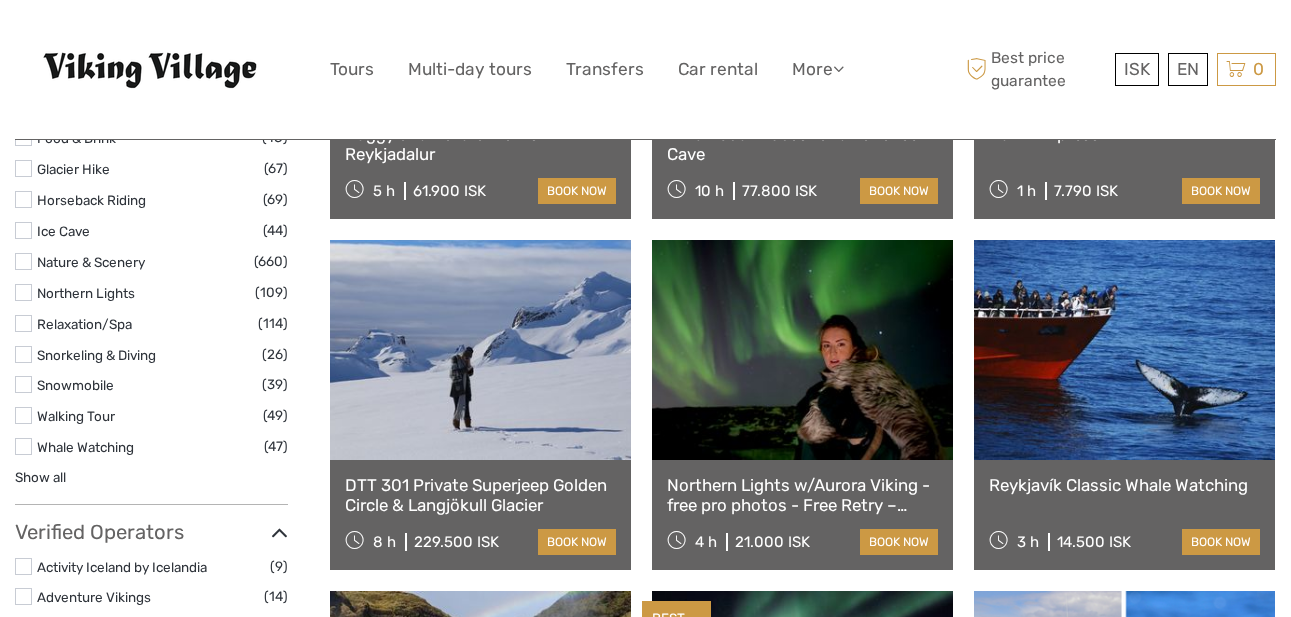 select 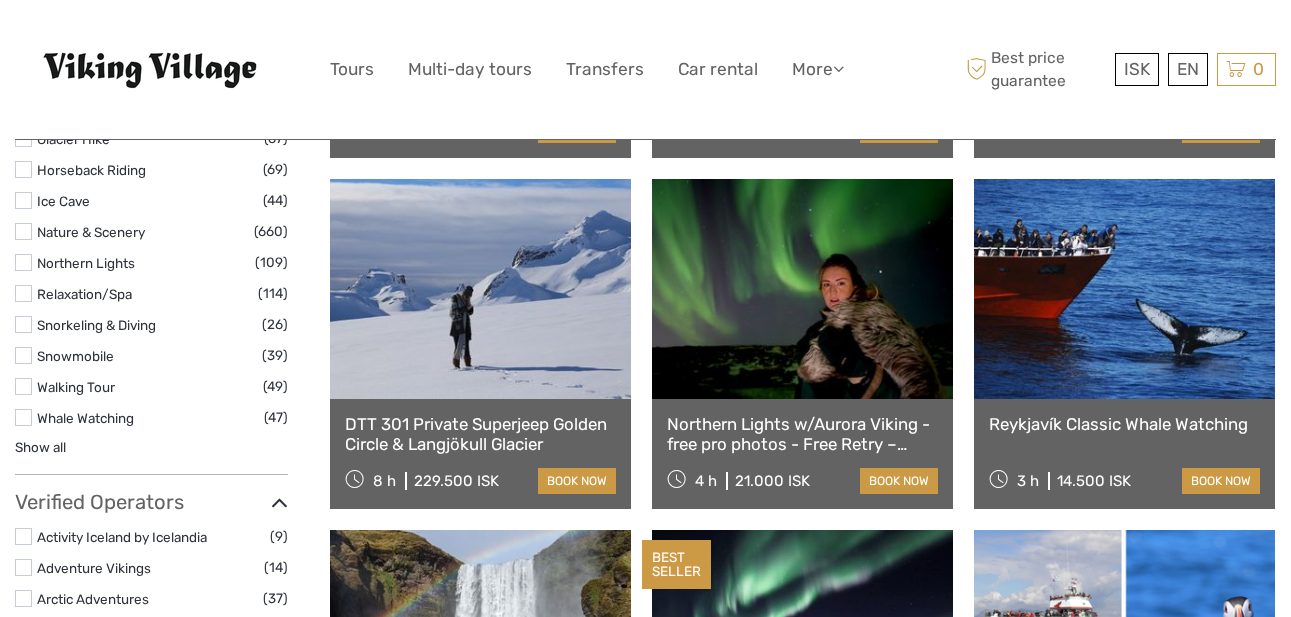 scroll, scrollTop: 2110, scrollLeft: 0, axis: vertical 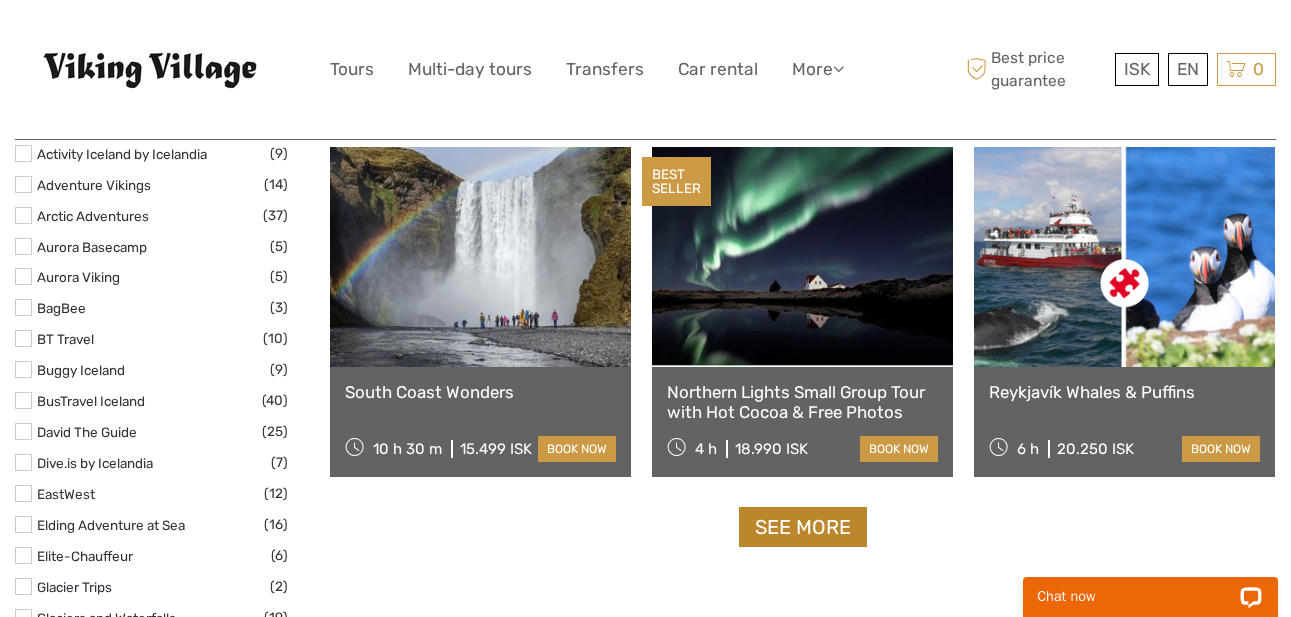 click on "See more" at bounding box center (803, 527) 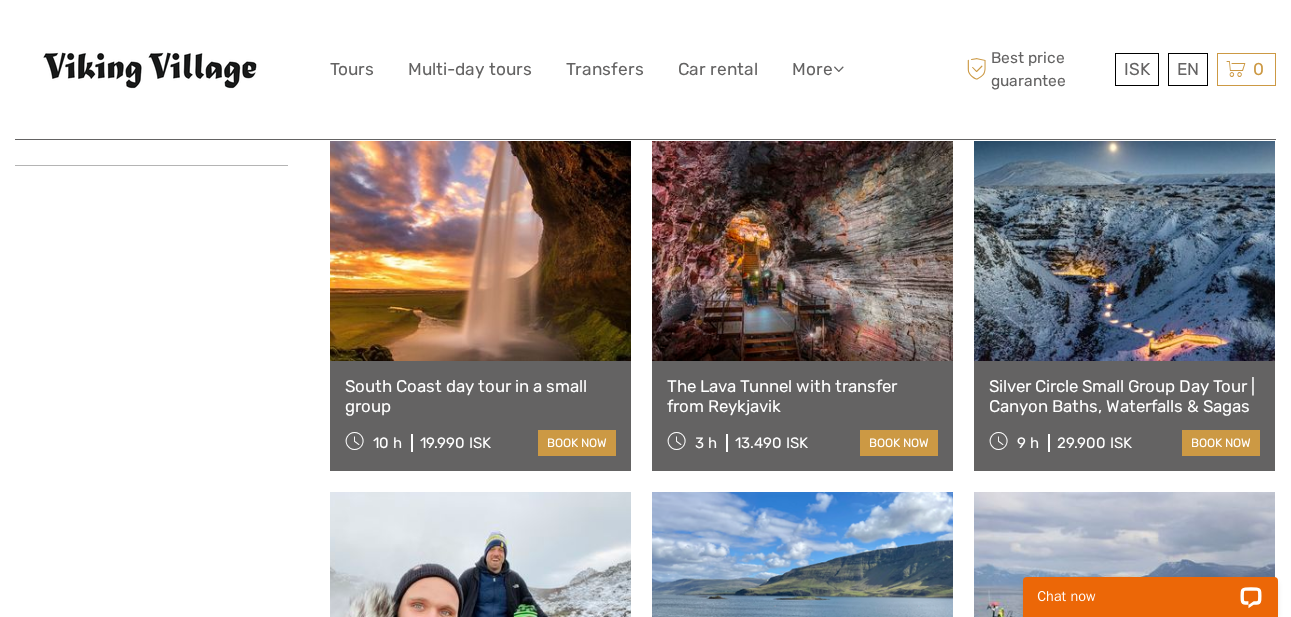 scroll, scrollTop: 3718, scrollLeft: 0, axis: vertical 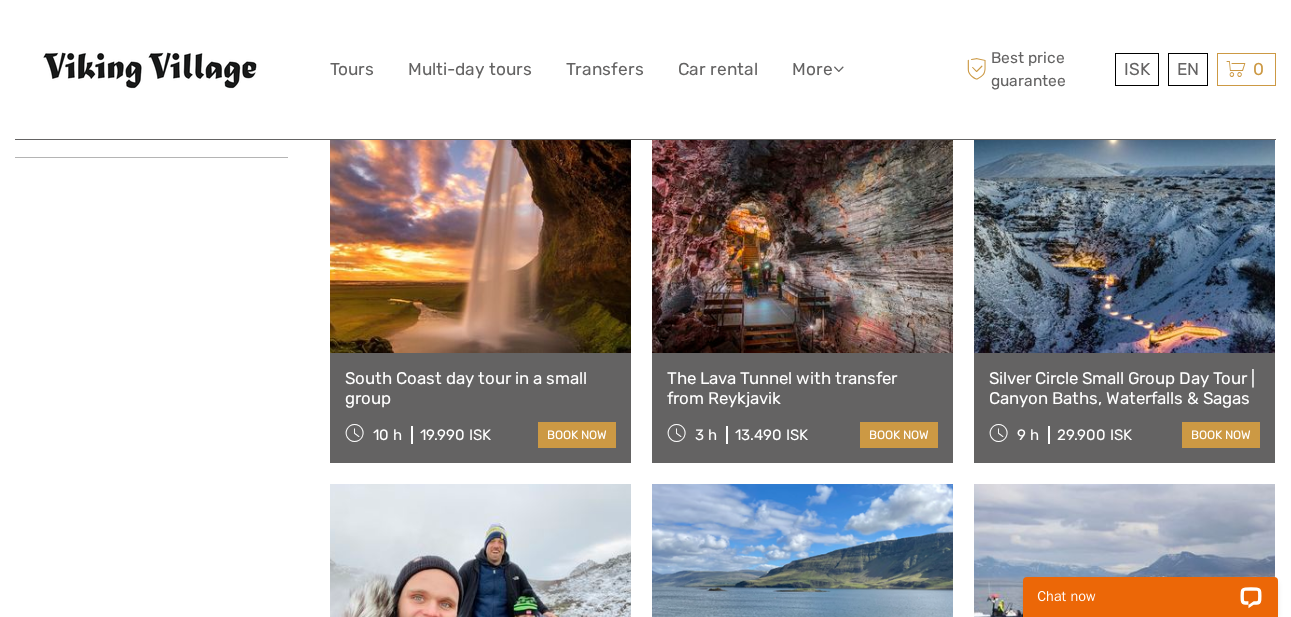 click on "The Lava Tunnel with transfer from Reykjavik" at bounding box center (802, 388) 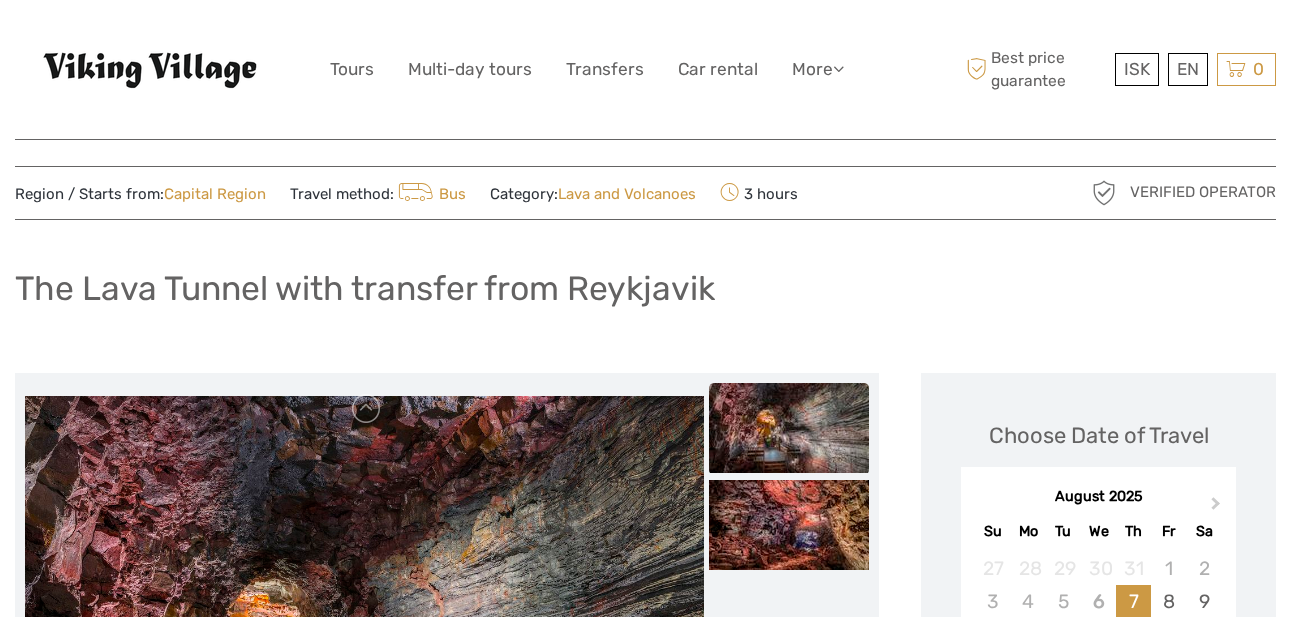 scroll, scrollTop: 124, scrollLeft: 0, axis: vertical 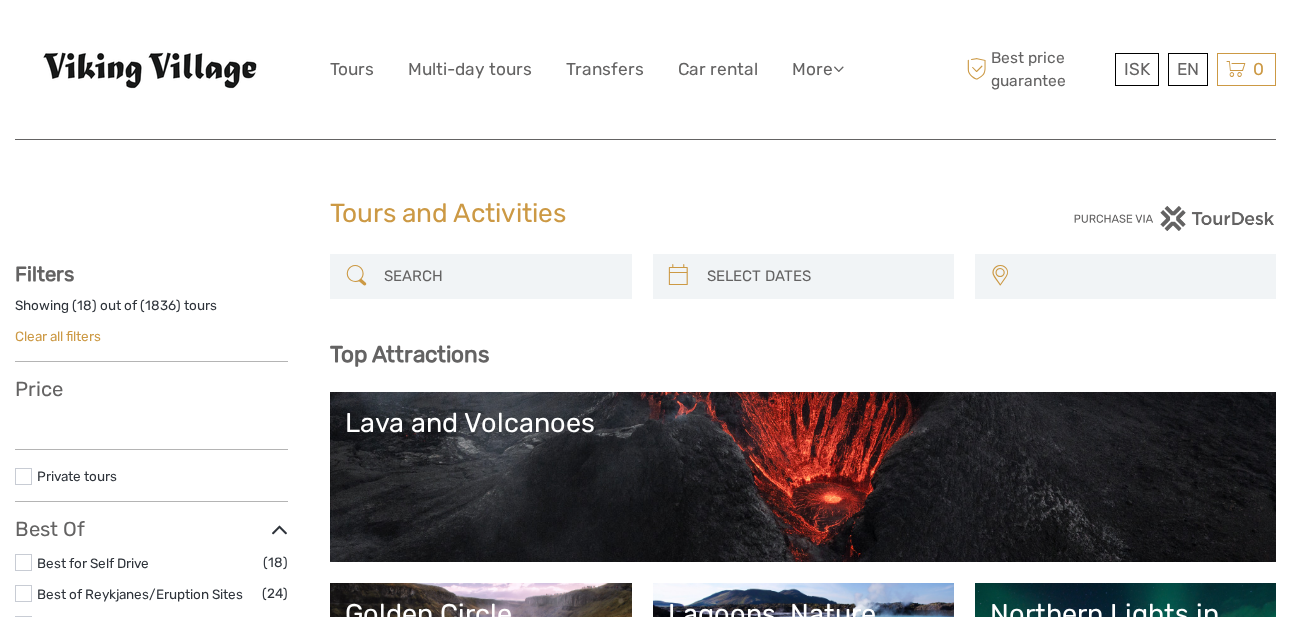 select 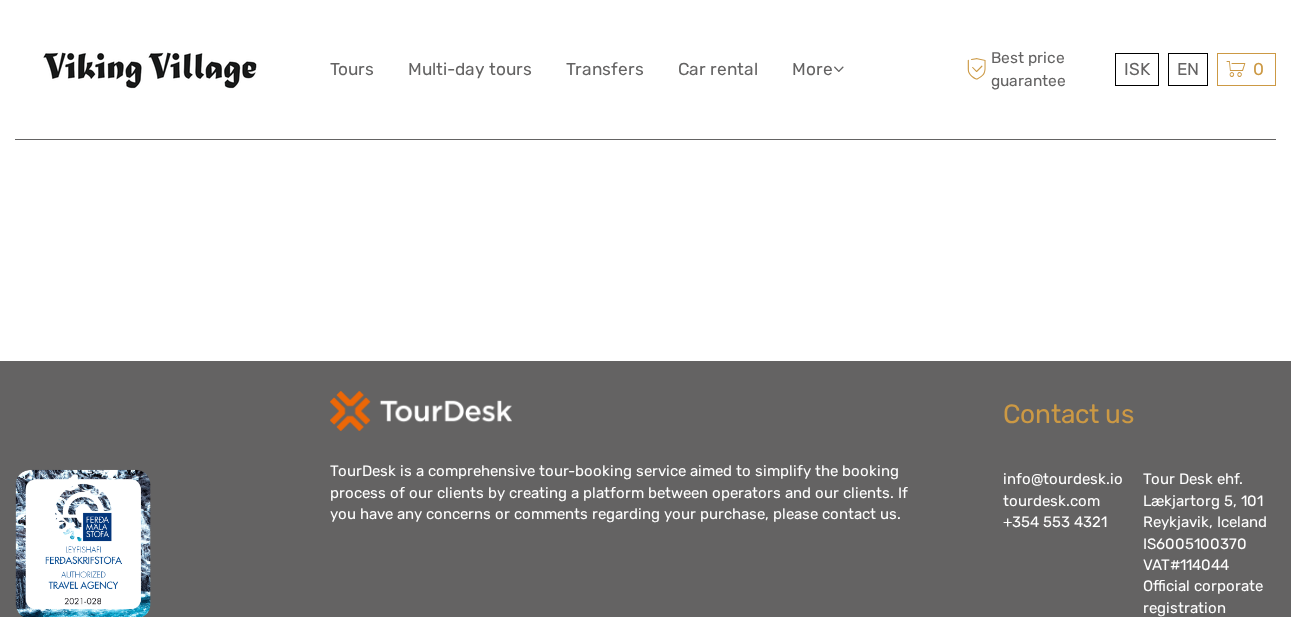select 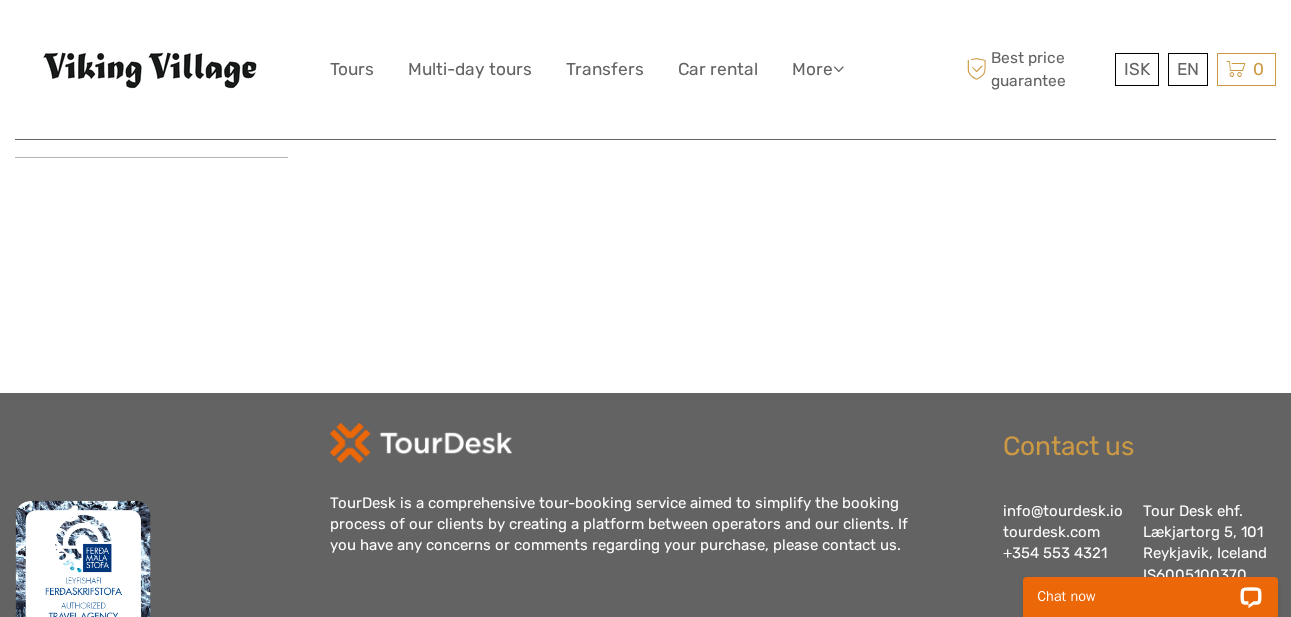 scroll, scrollTop: 0, scrollLeft: 0, axis: both 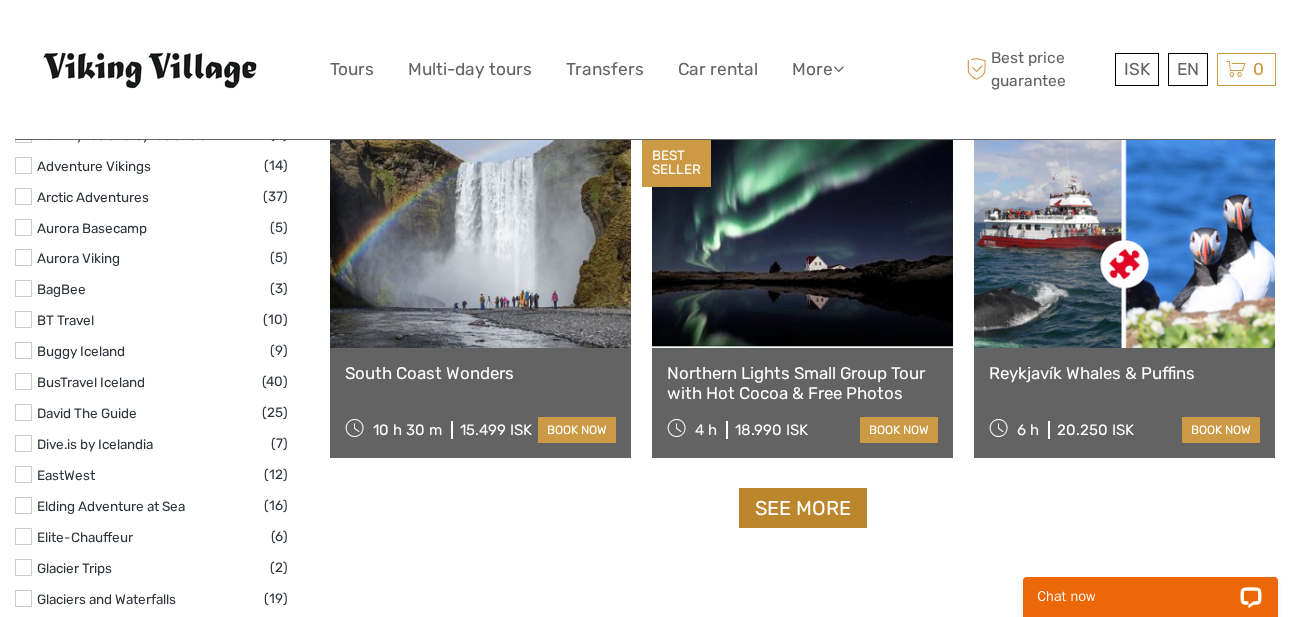 click on "See more" at bounding box center (803, 508) 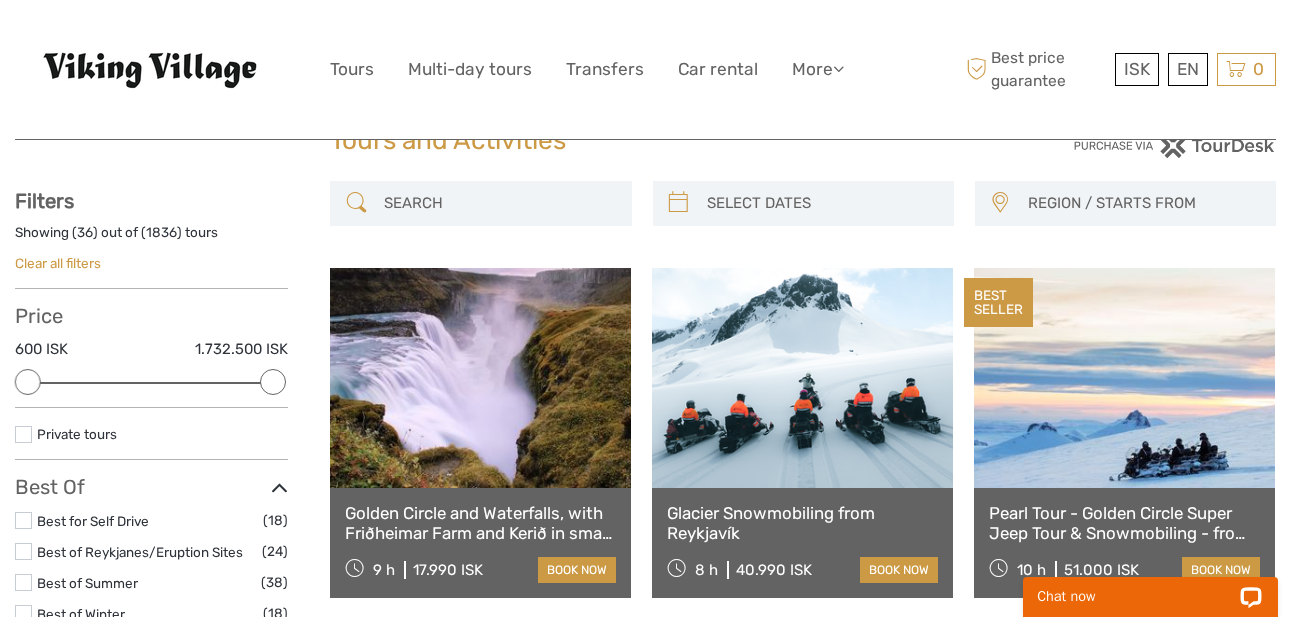 scroll, scrollTop: 75, scrollLeft: 0, axis: vertical 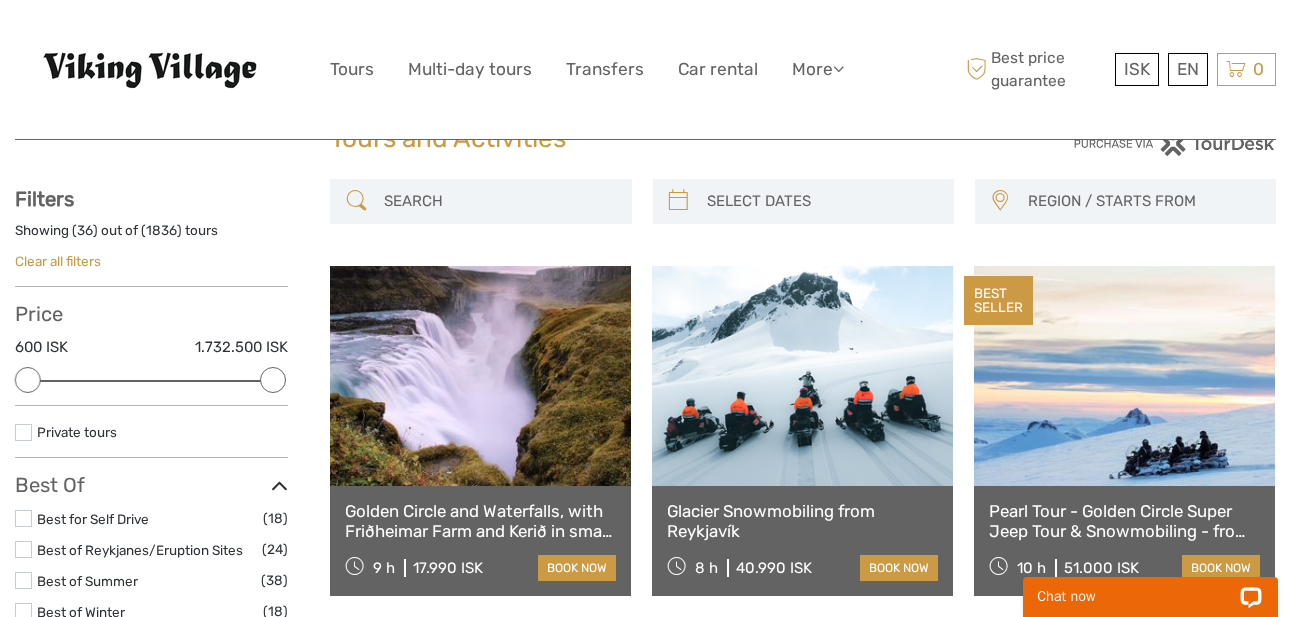 click on "Golden Circle and Waterfalls, with Friðheimar Farm and Kerið in small group" at bounding box center [480, 521] 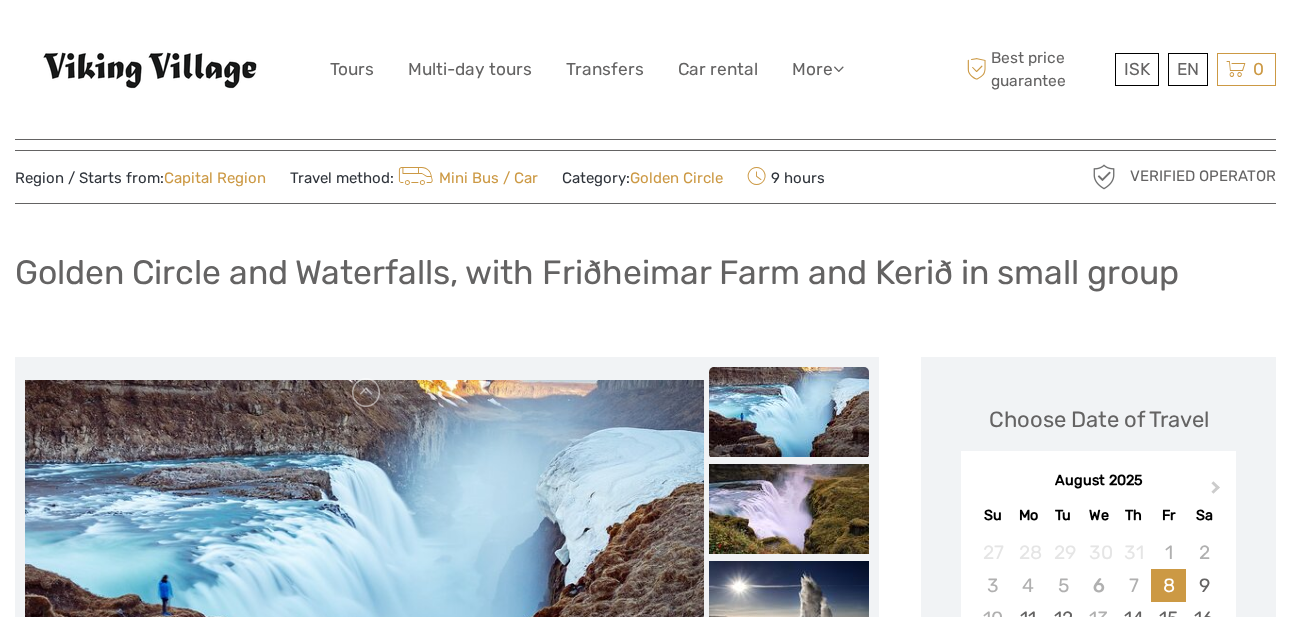 scroll, scrollTop: 147, scrollLeft: 0, axis: vertical 